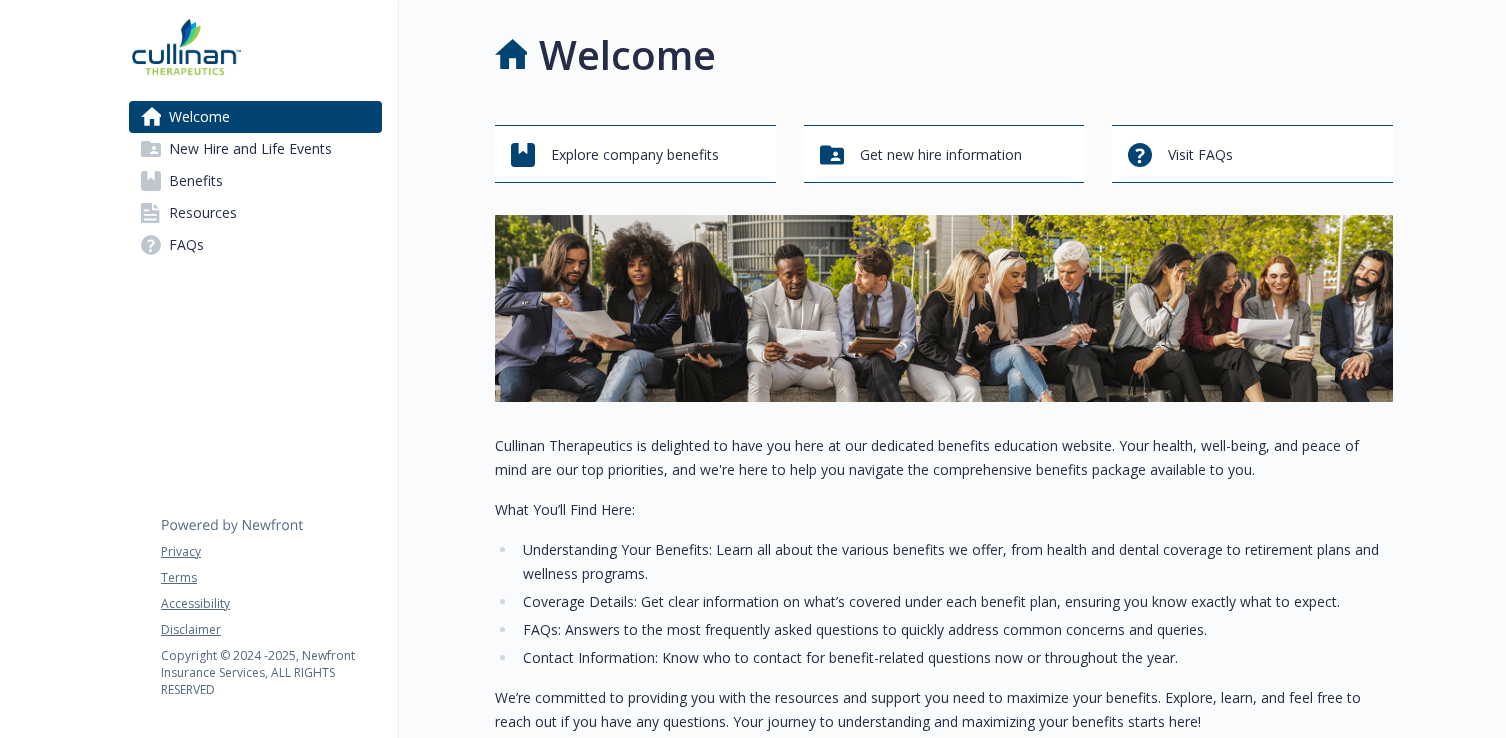 scroll, scrollTop: 0, scrollLeft: 0, axis: both 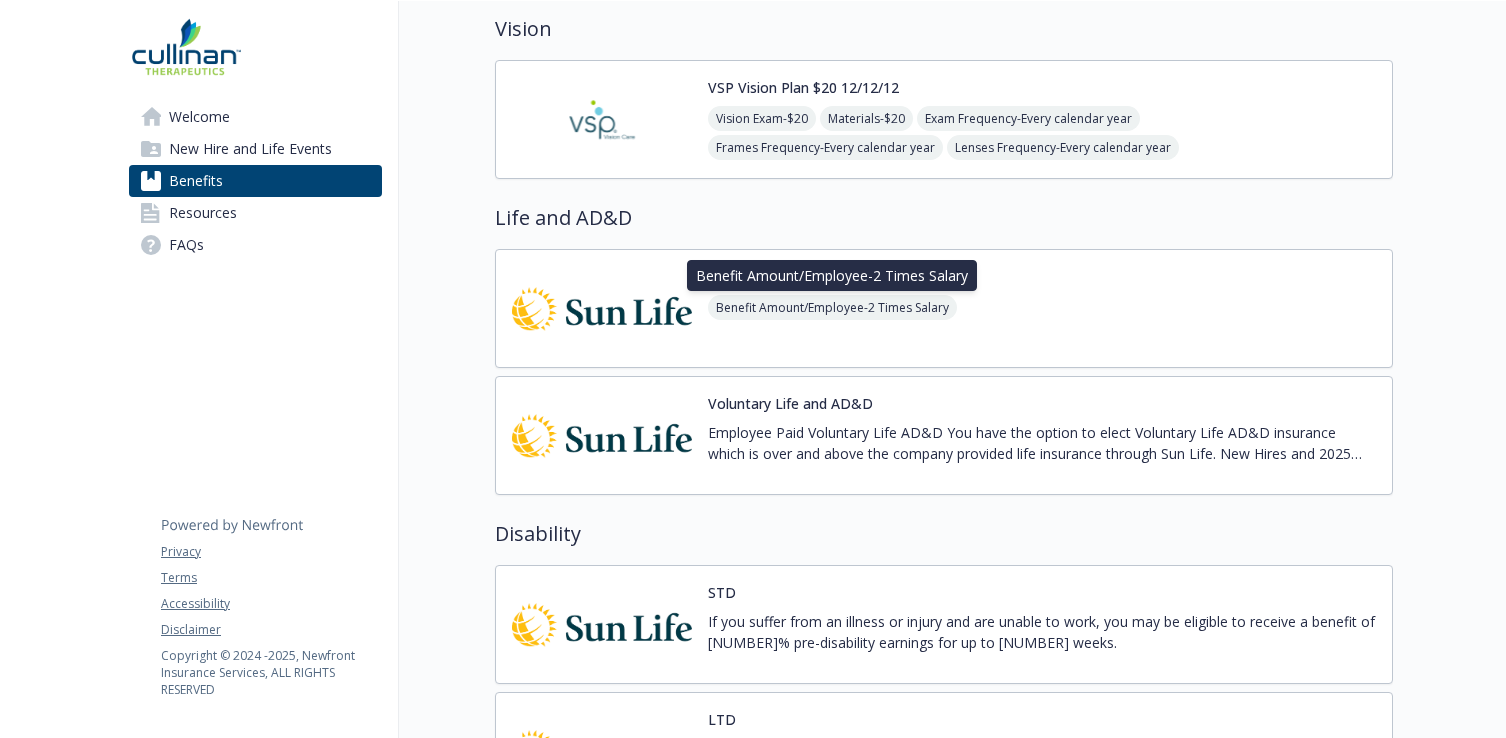 click on "Benefit Amount/Employee  -  2 Times Salary" at bounding box center (832, 307) 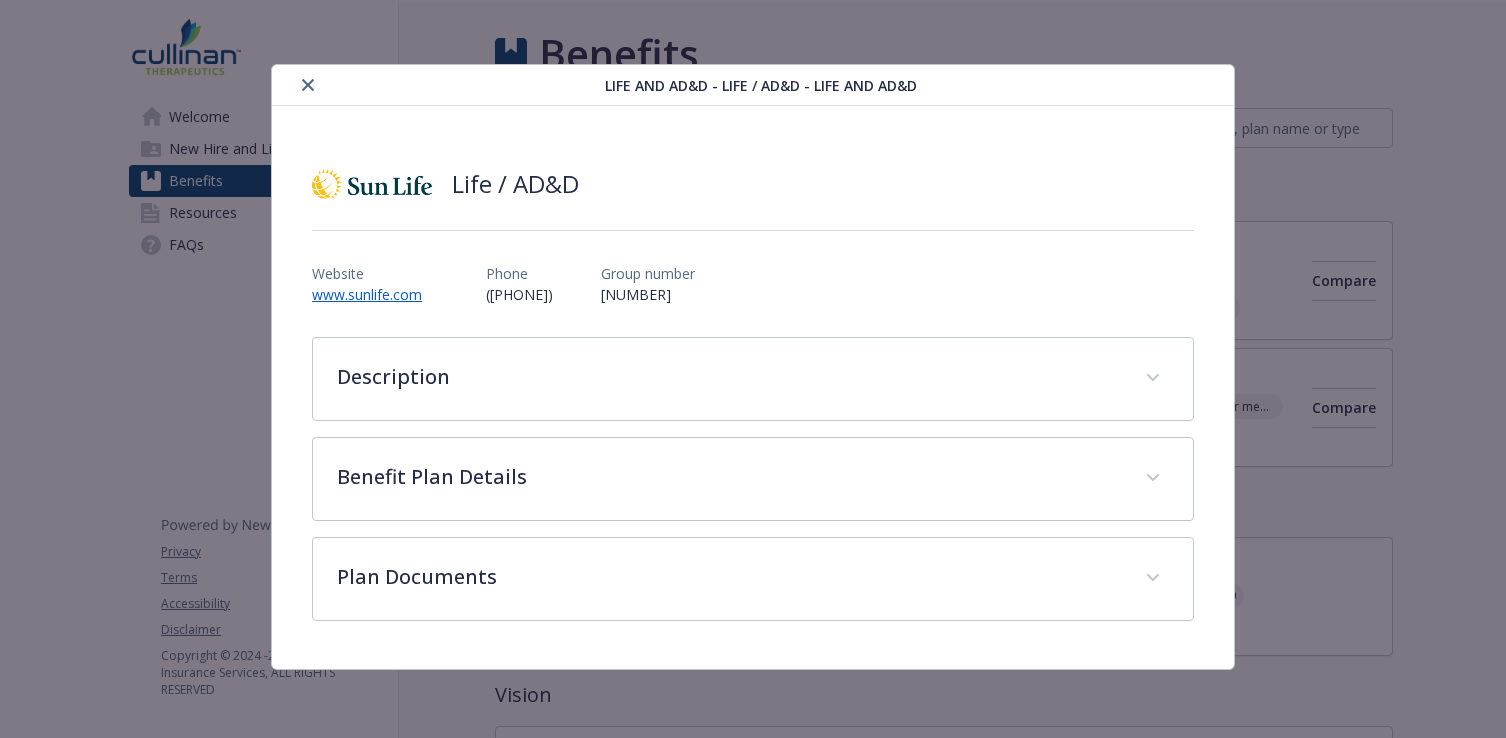 scroll, scrollTop: 667, scrollLeft: 0, axis: vertical 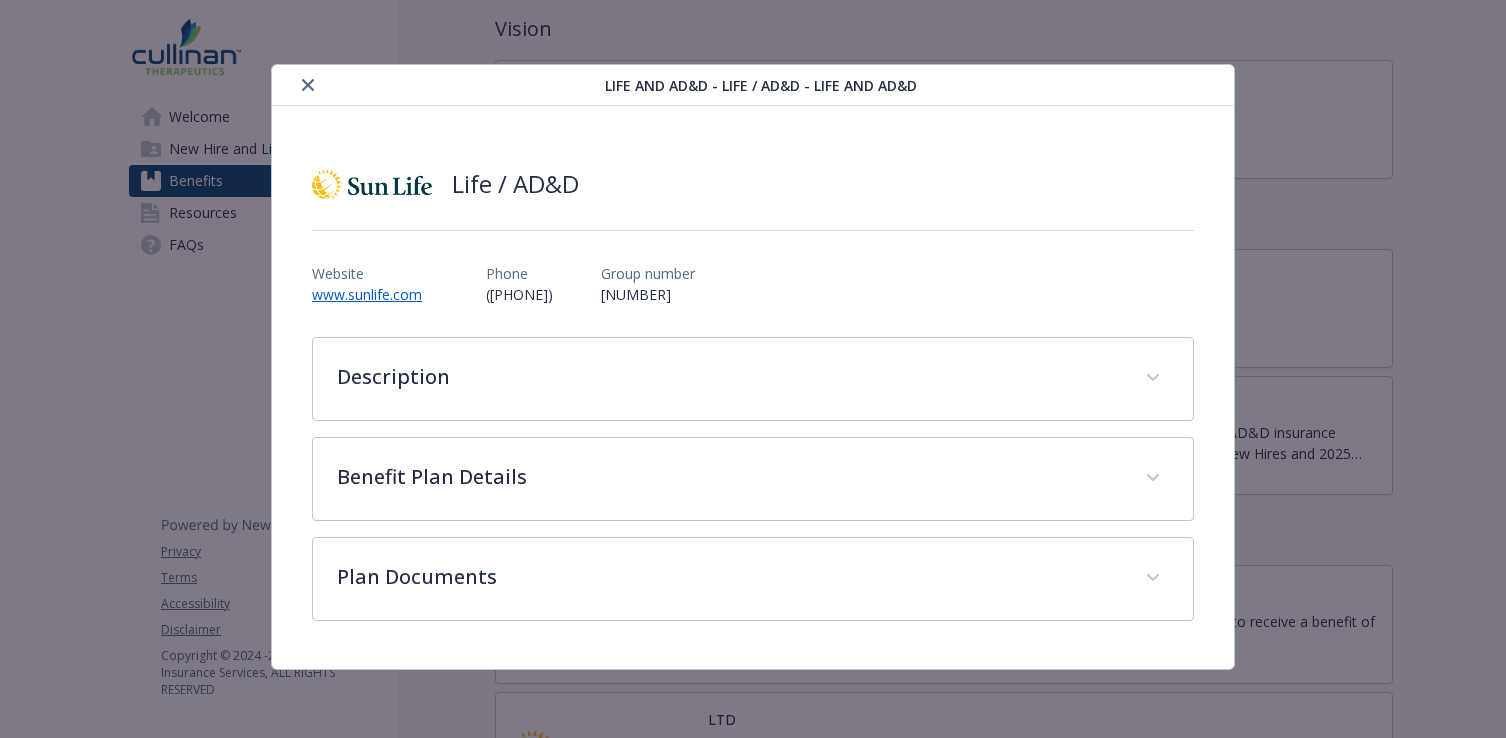 drag, startPoint x: 916, startPoint y: 85, endPoint x: 947, endPoint y: 114, distance: 42.44997 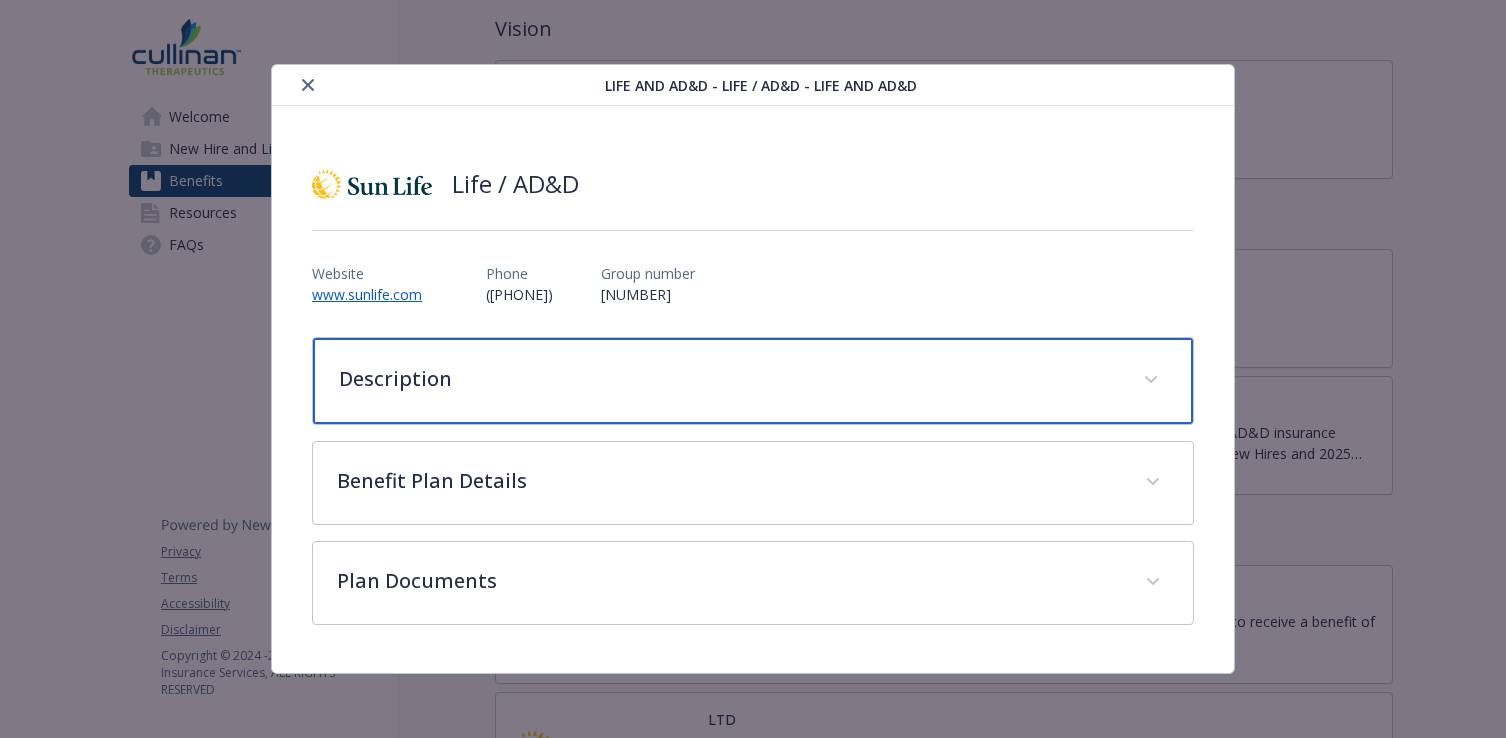 click on "Description" at bounding box center [753, 381] 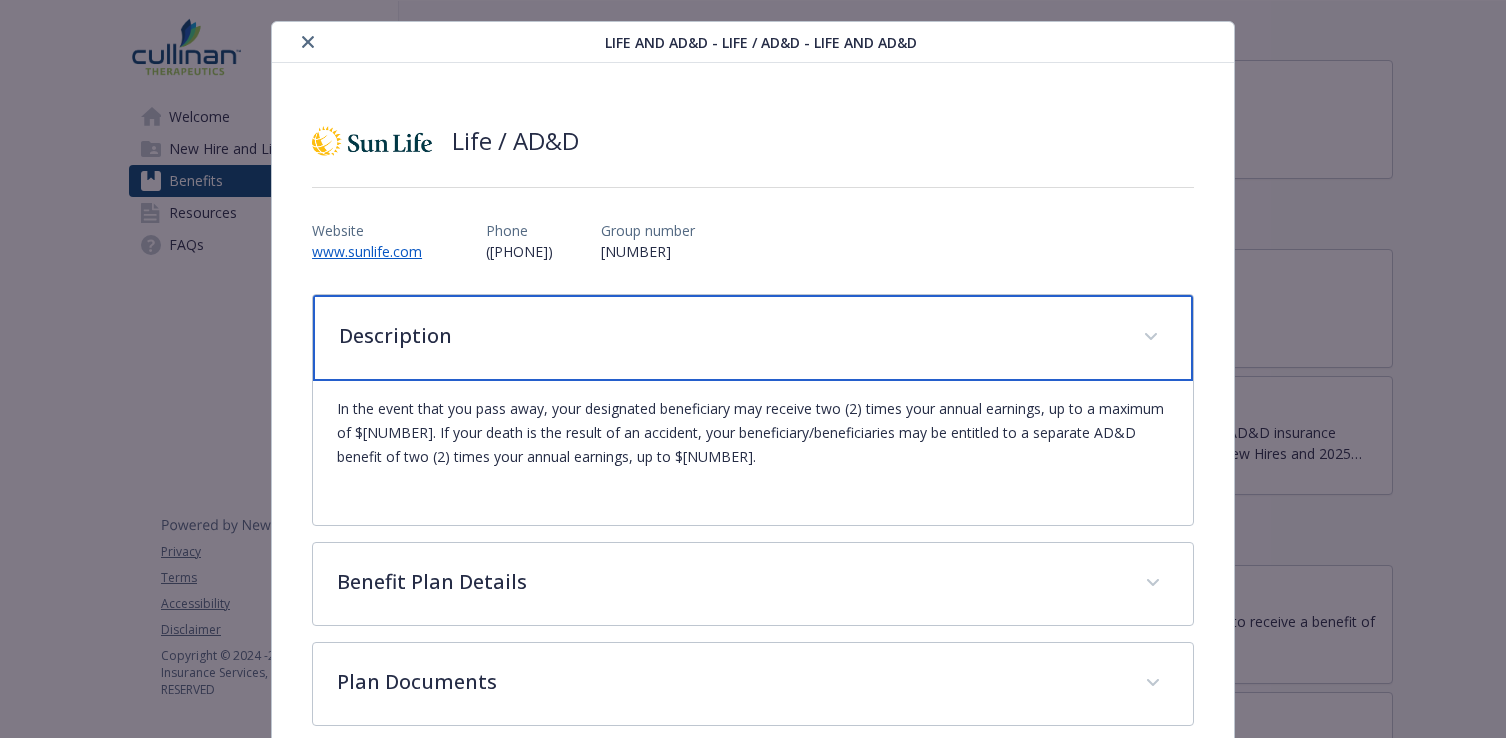 scroll, scrollTop: 45, scrollLeft: 0, axis: vertical 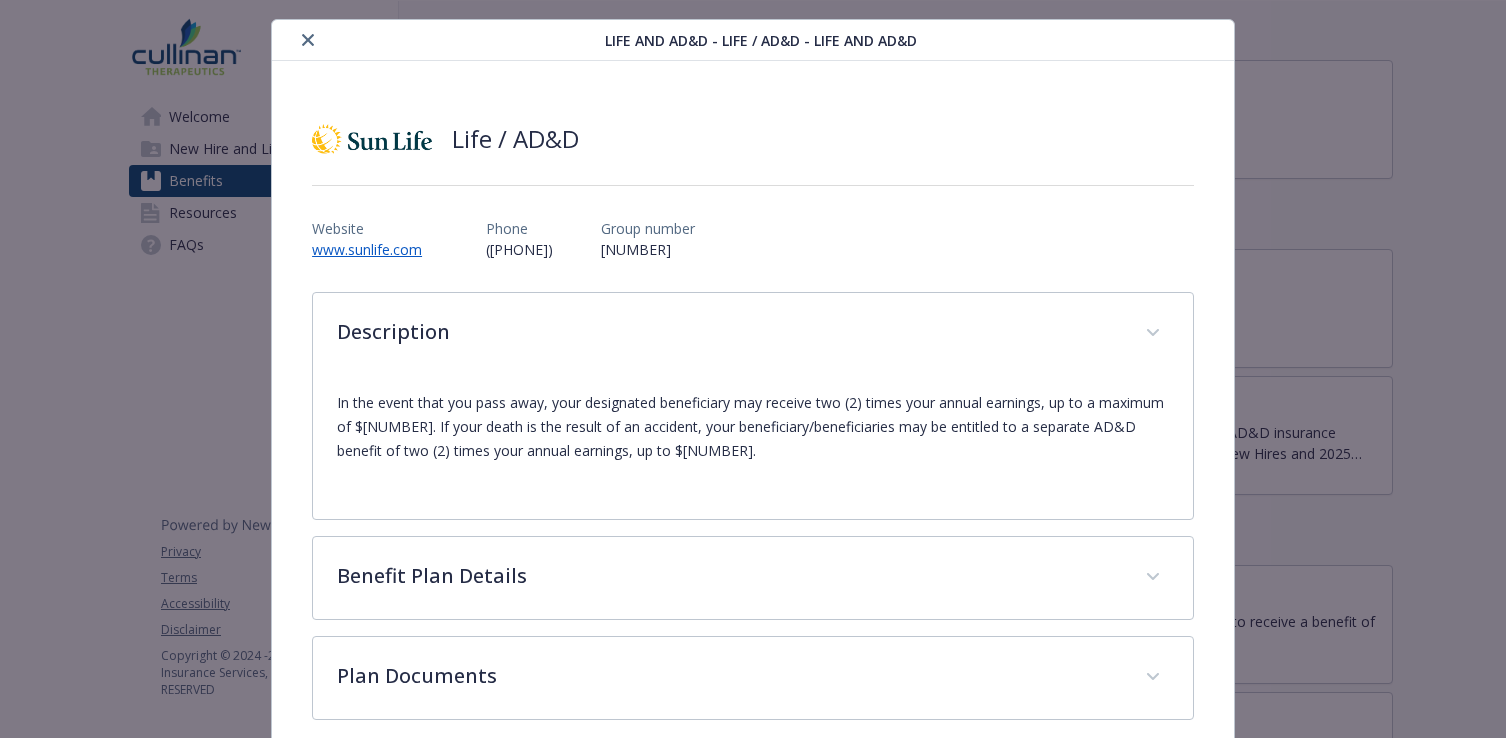 click 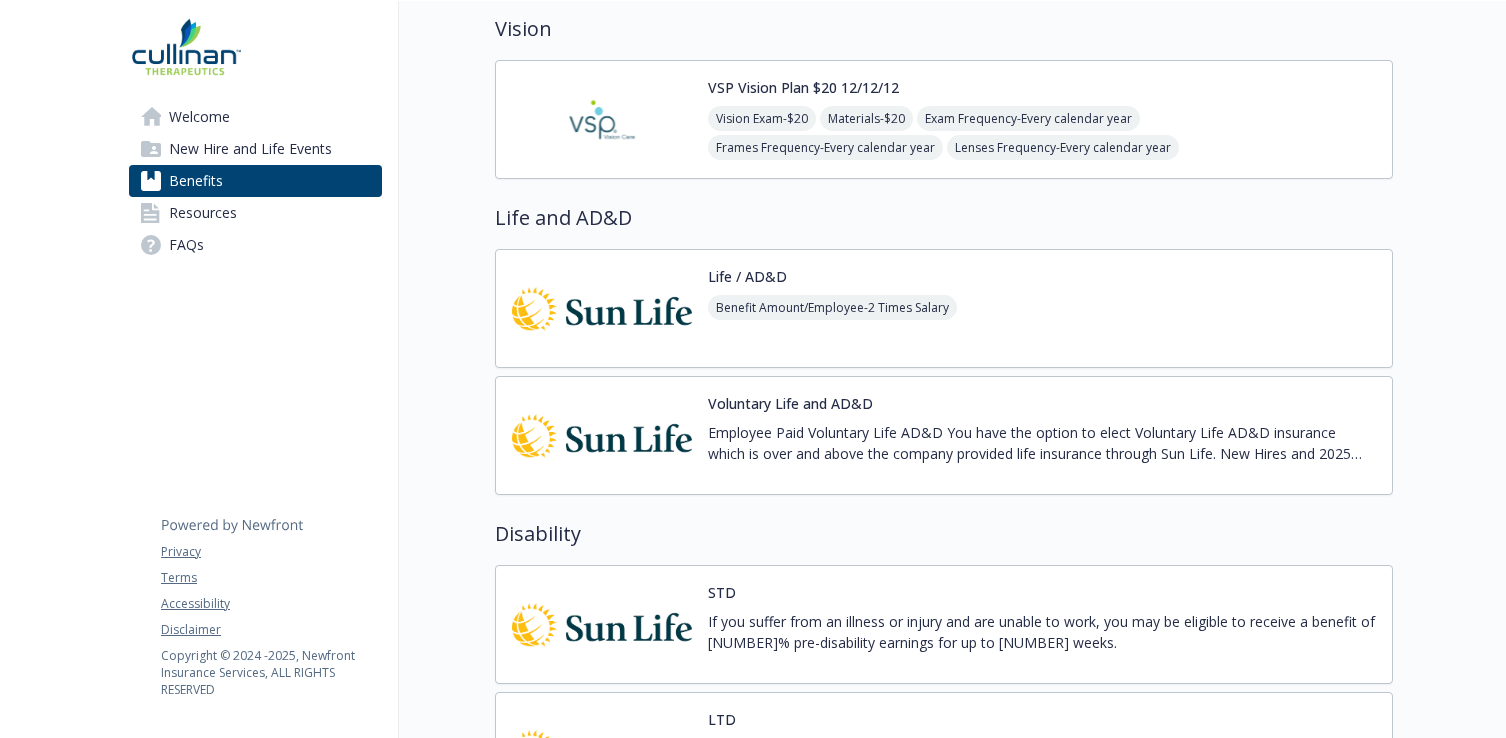 click on "Employee Paid Voluntary Life AD&D
You have the option to elect Voluntary Life AD&D insurance which is over and above the company provided life insurance through Sun Life.
New Hires and 2025 Open Enrollment Only
[LAST] employees (under age [NUMBER]) can elect up to $[NUMBER] in employee life and $[NUMBER] in spousal life without completing an Evidence of Insurability (EOI) health questionnaire. After your initial enrollment period, all elections will require completion of an EOI, which can be found on Ease Rates are age banded and provided in Ease.
Employee
Elect up to $[NUMBER] in increments of $[NUMBER]
Spouse
Elect up to $[NUMBER] in increments of $[NUMBER]
Child(ren) (age [NUMBER] days to [NUMBER] years)
Elect up to $[NUMBER] in increments of $[NUMBER]" at bounding box center [1042, 443] 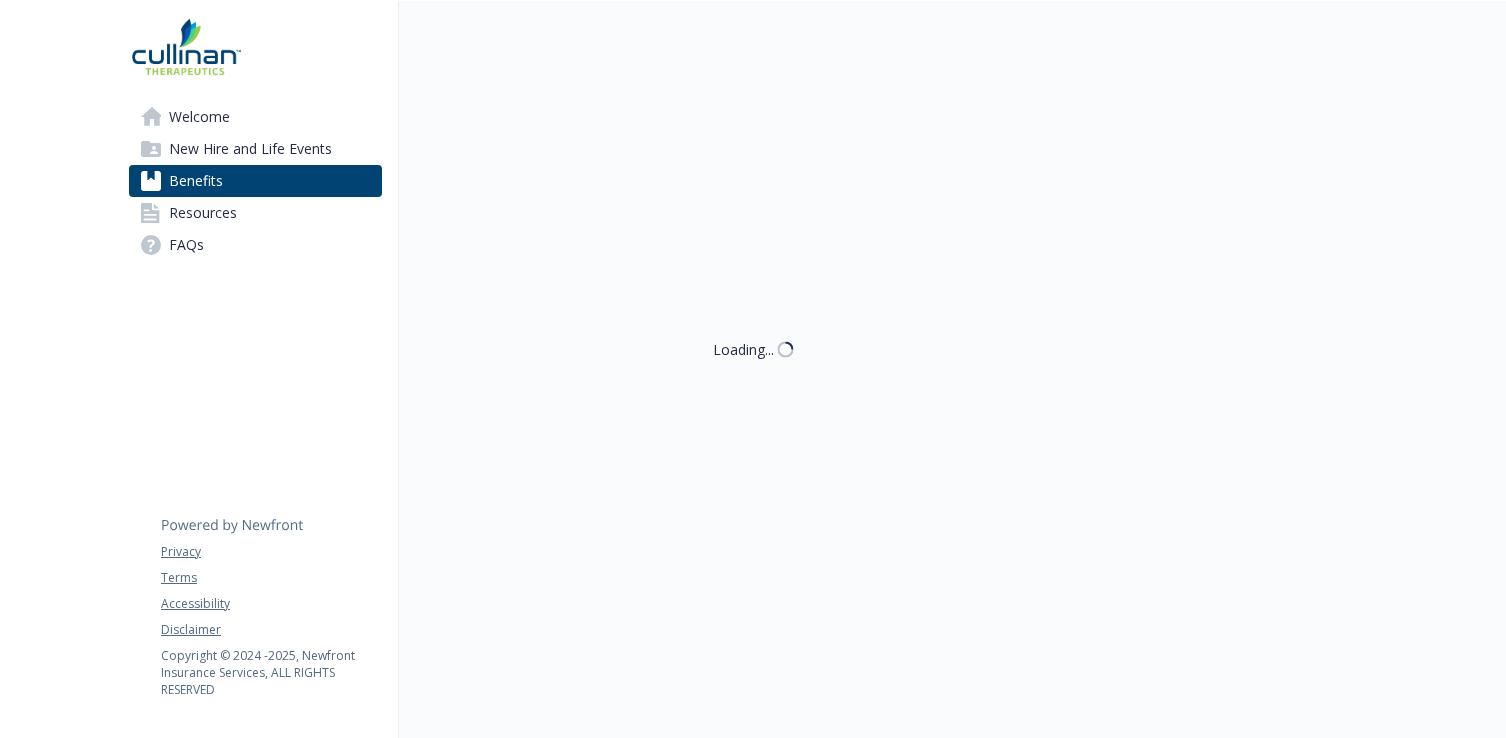 scroll, scrollTop: 667, scrollLeft: 0, axis: vertical 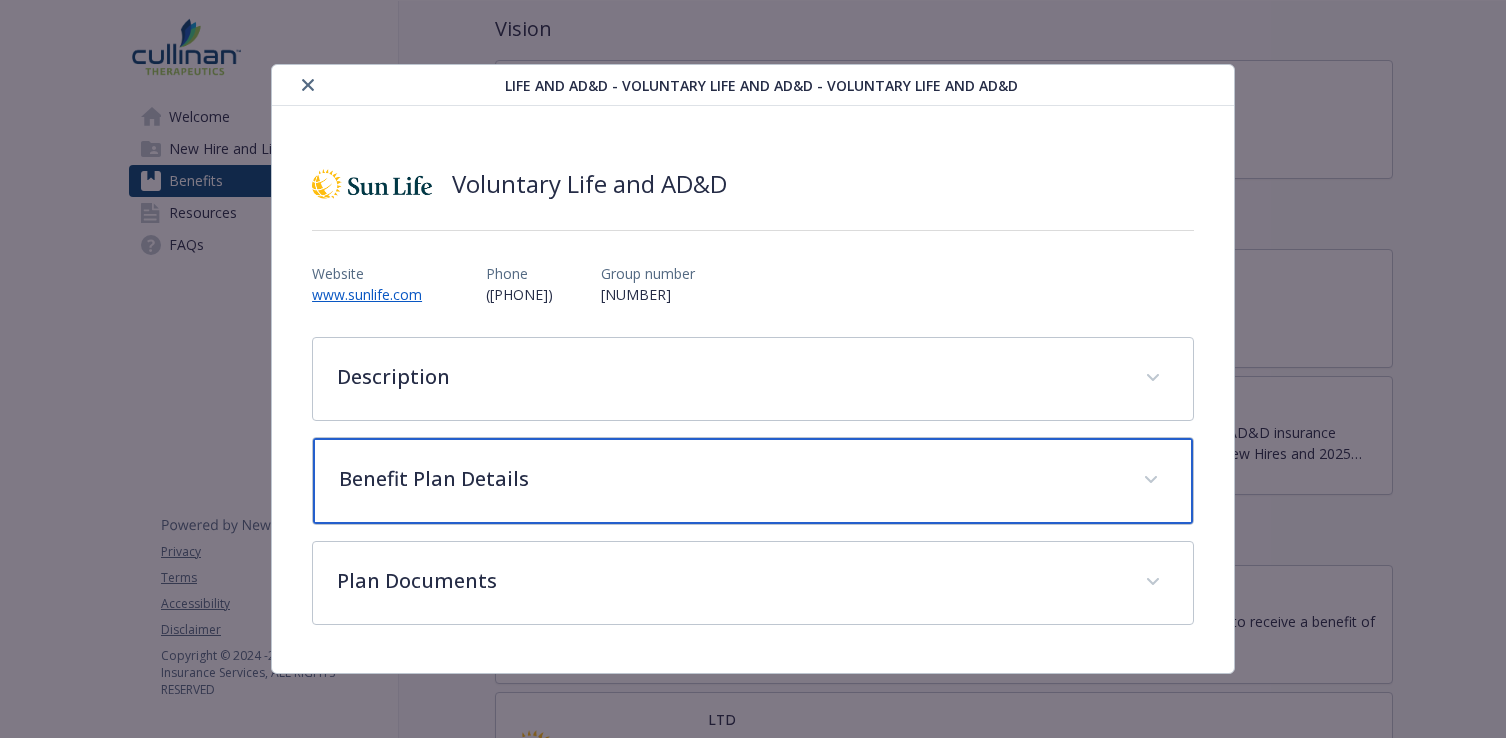 click at bounding box center (1151, 480) 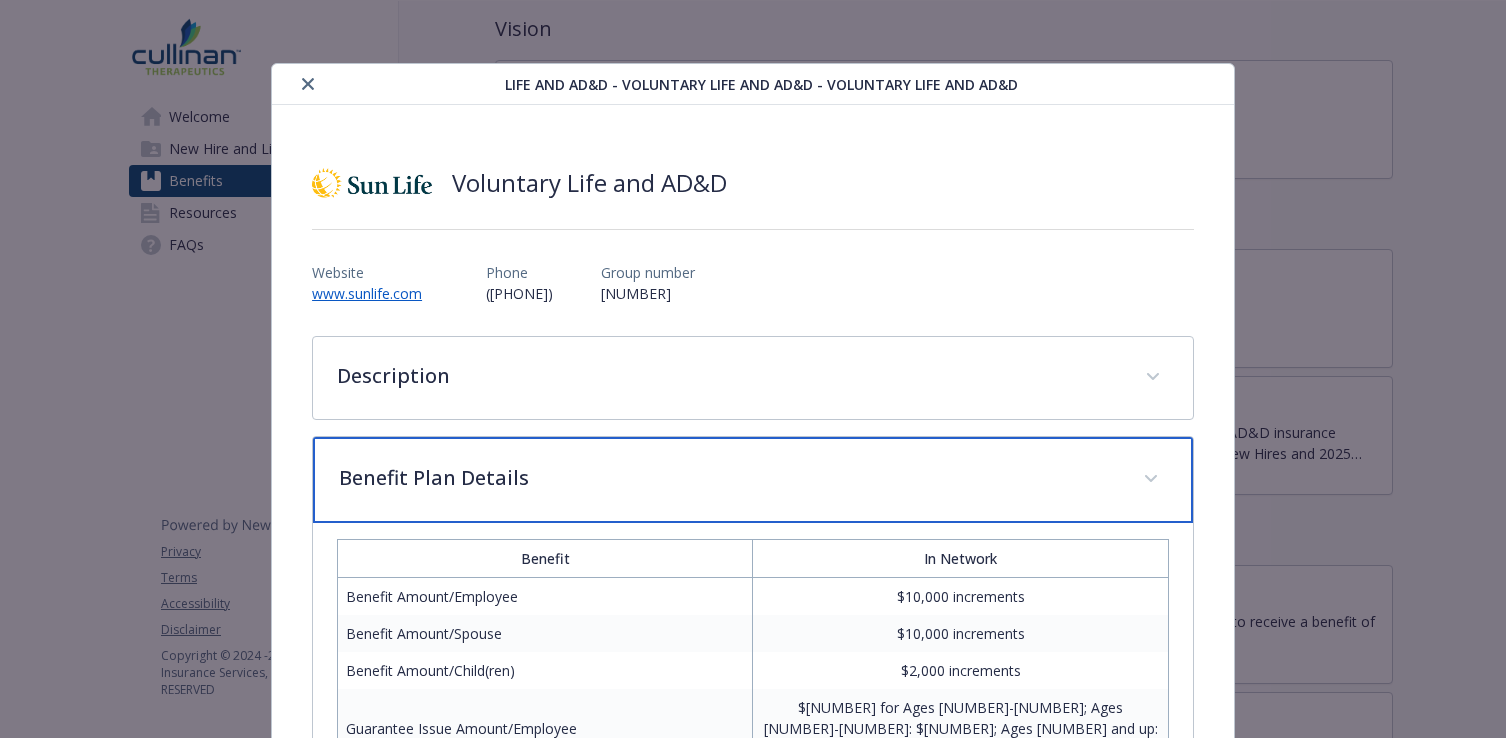 scroll, scrollTop: 5, scrollLeft: 0, axis: vertical 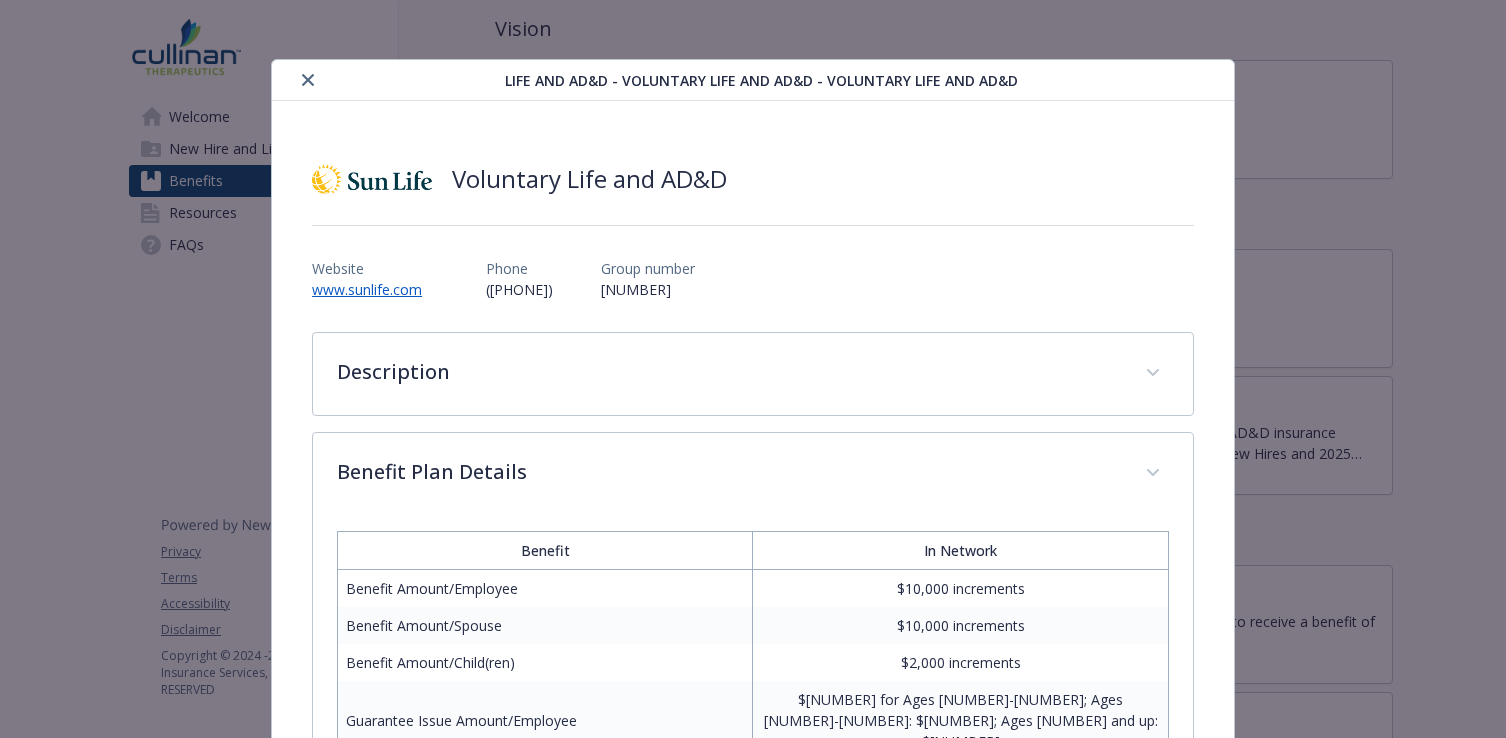 click 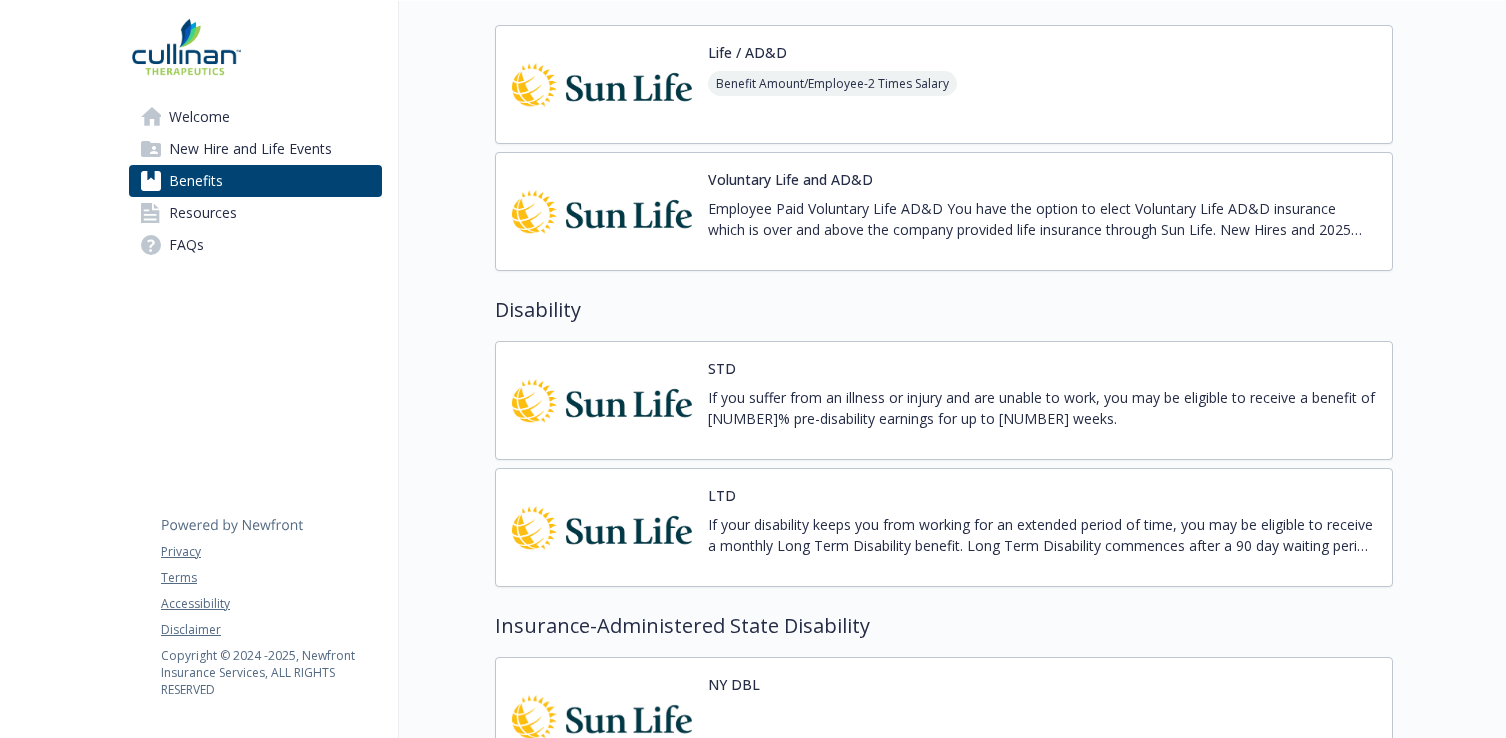 scroll, scrollTop: 896, scrollLeft: 0, axis: vertical 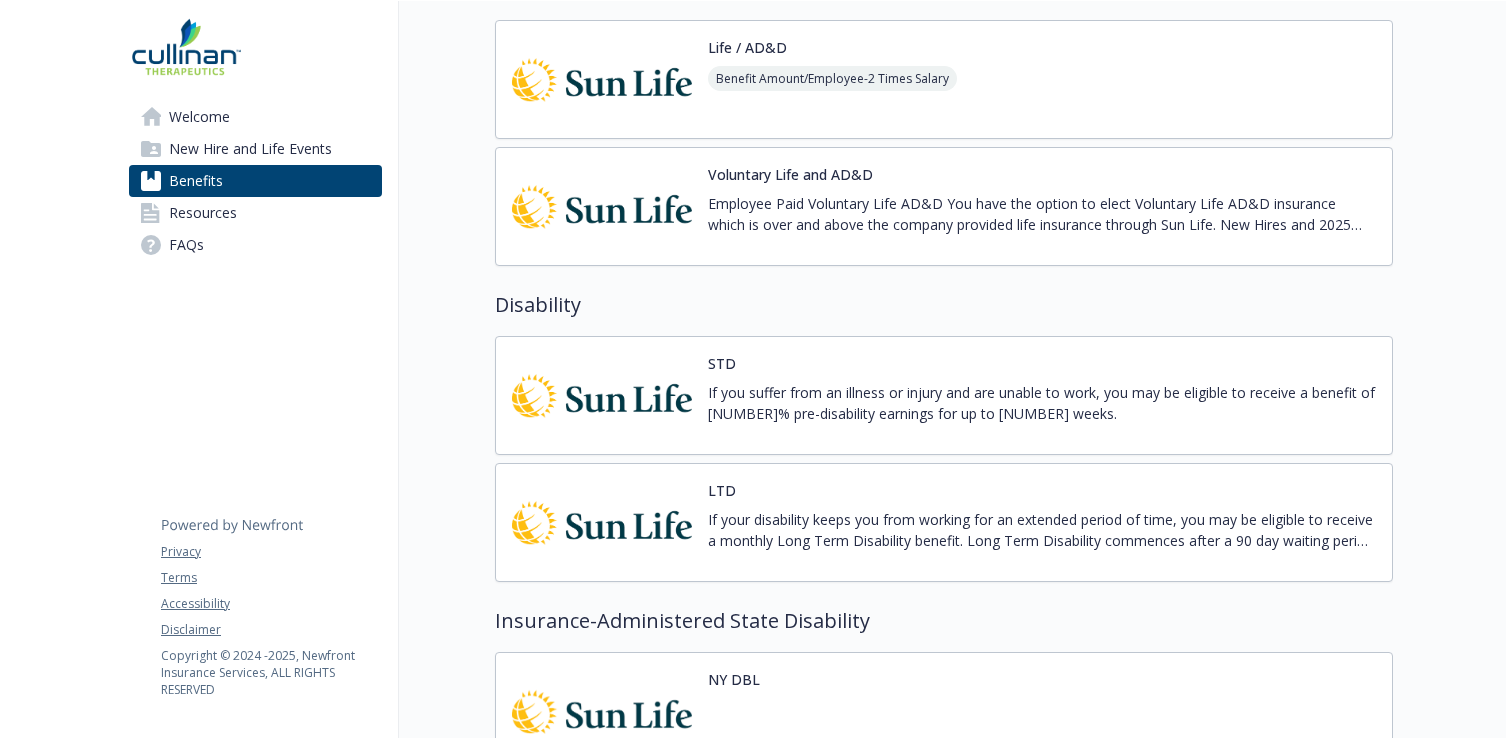 click on "If you suffer from an illness or injury and are unable to work, you may be eligible to receive a benefit of [NUMBER]% pre-disability earnings for up to [NUMBER] weeks." at bounding box center (1042, 403) 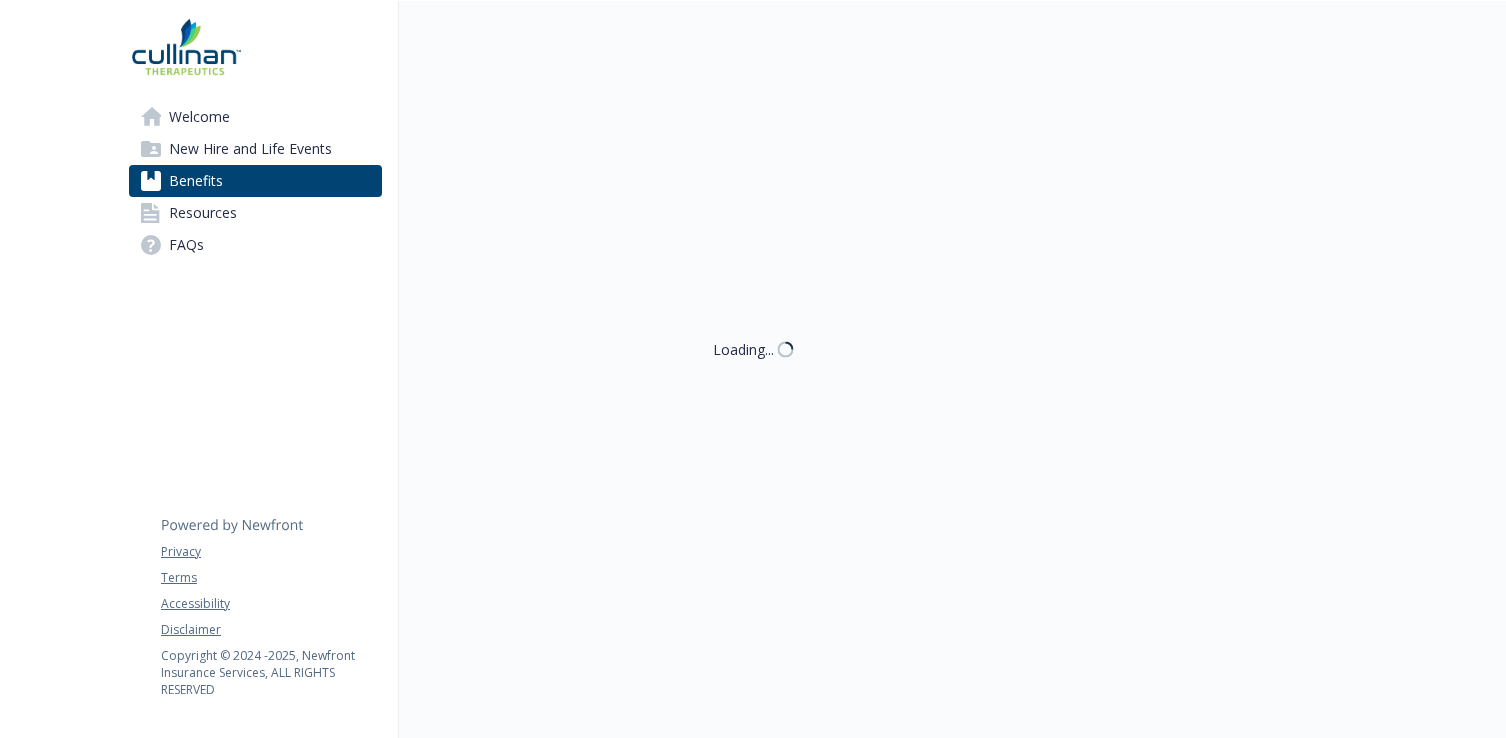 scroll, scrollTop: 896, scrollLeft: 0, axis: vertical 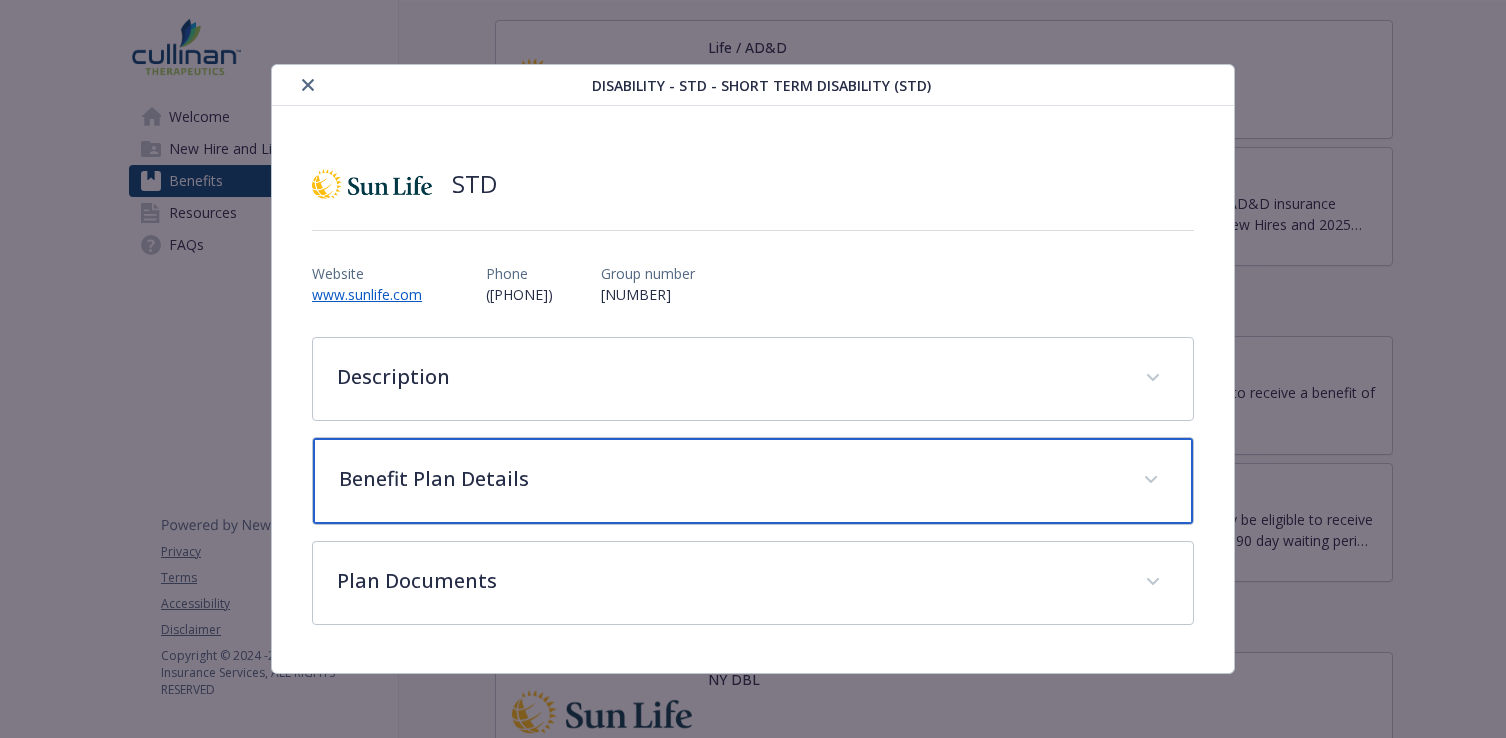 click at bounding box center (1151, 480) 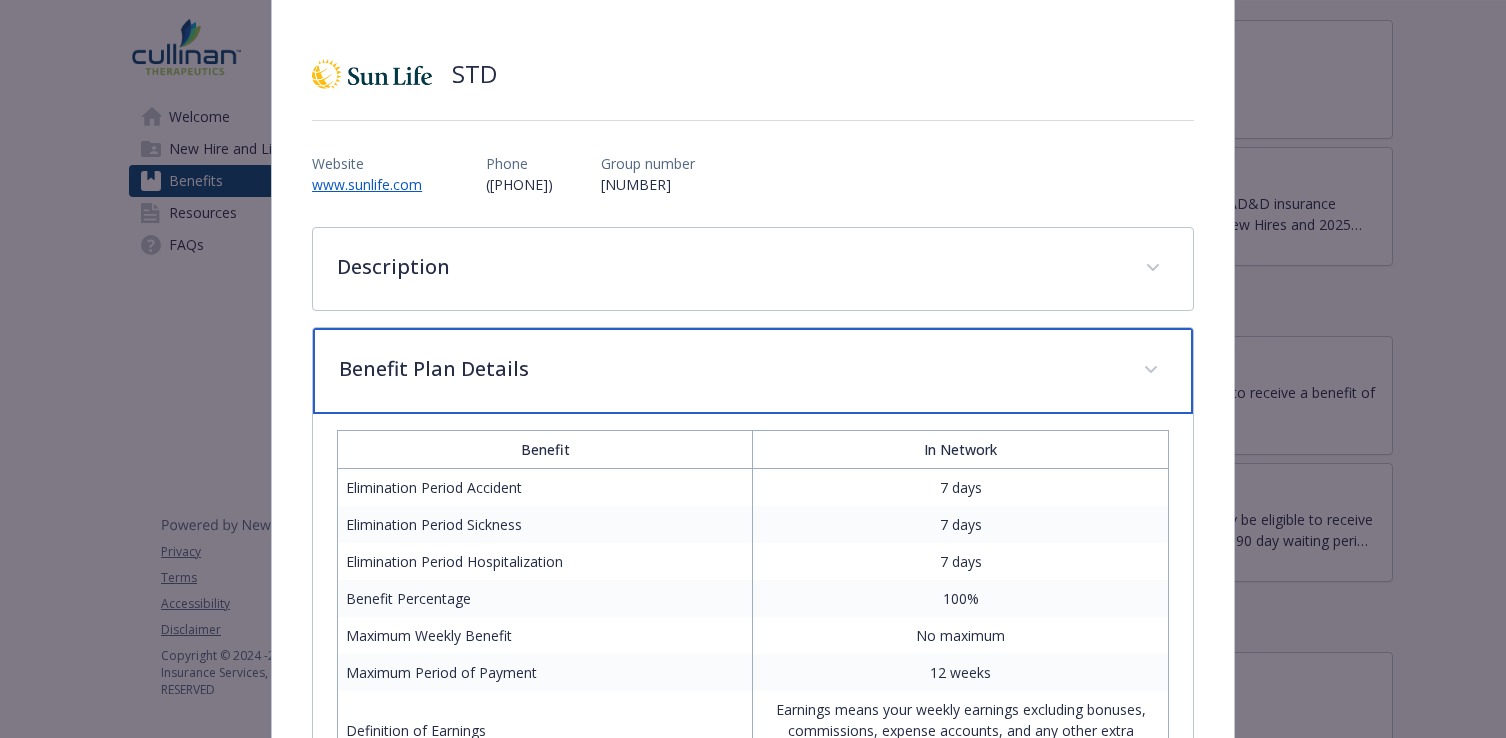 scroll, scrollTop: 124, scrollLeft: 0, axis: vertical 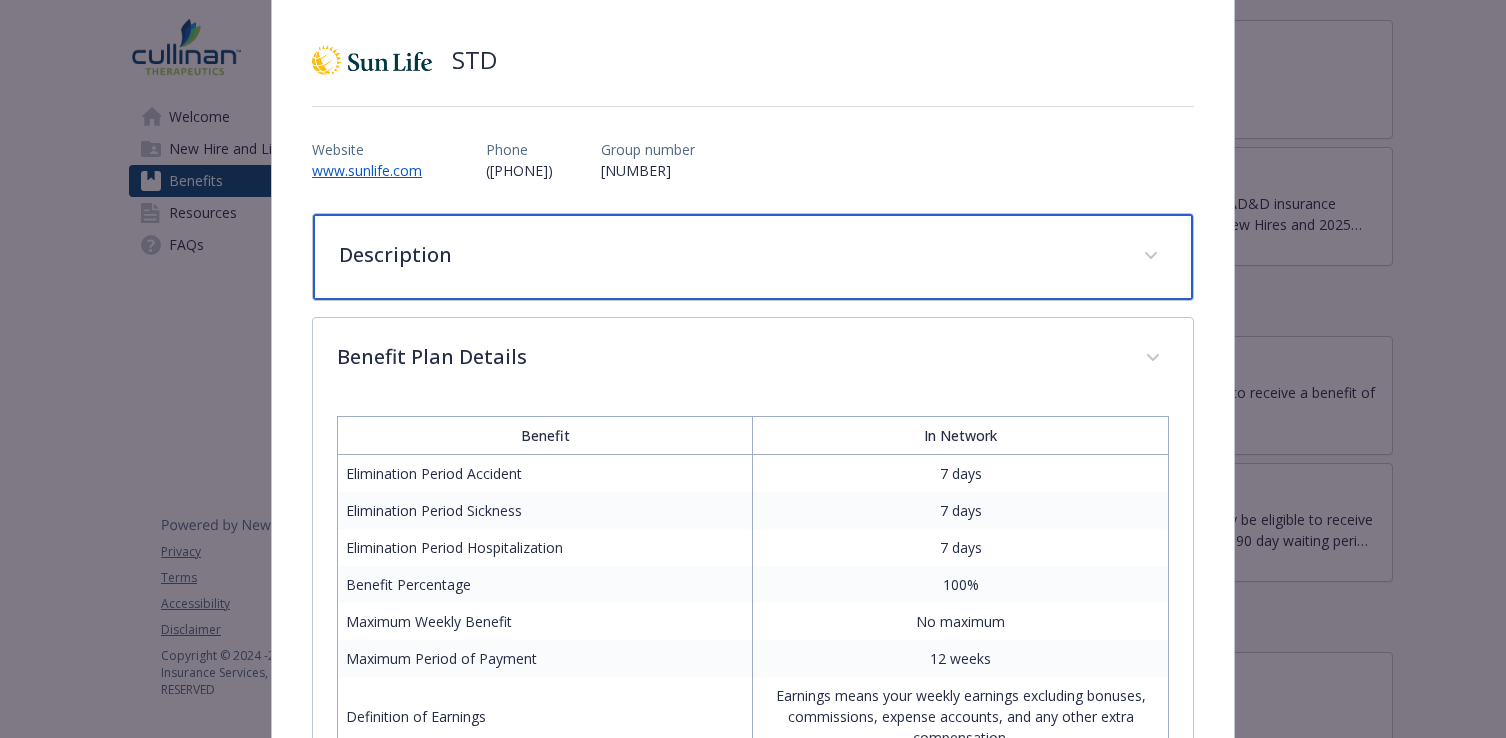 click 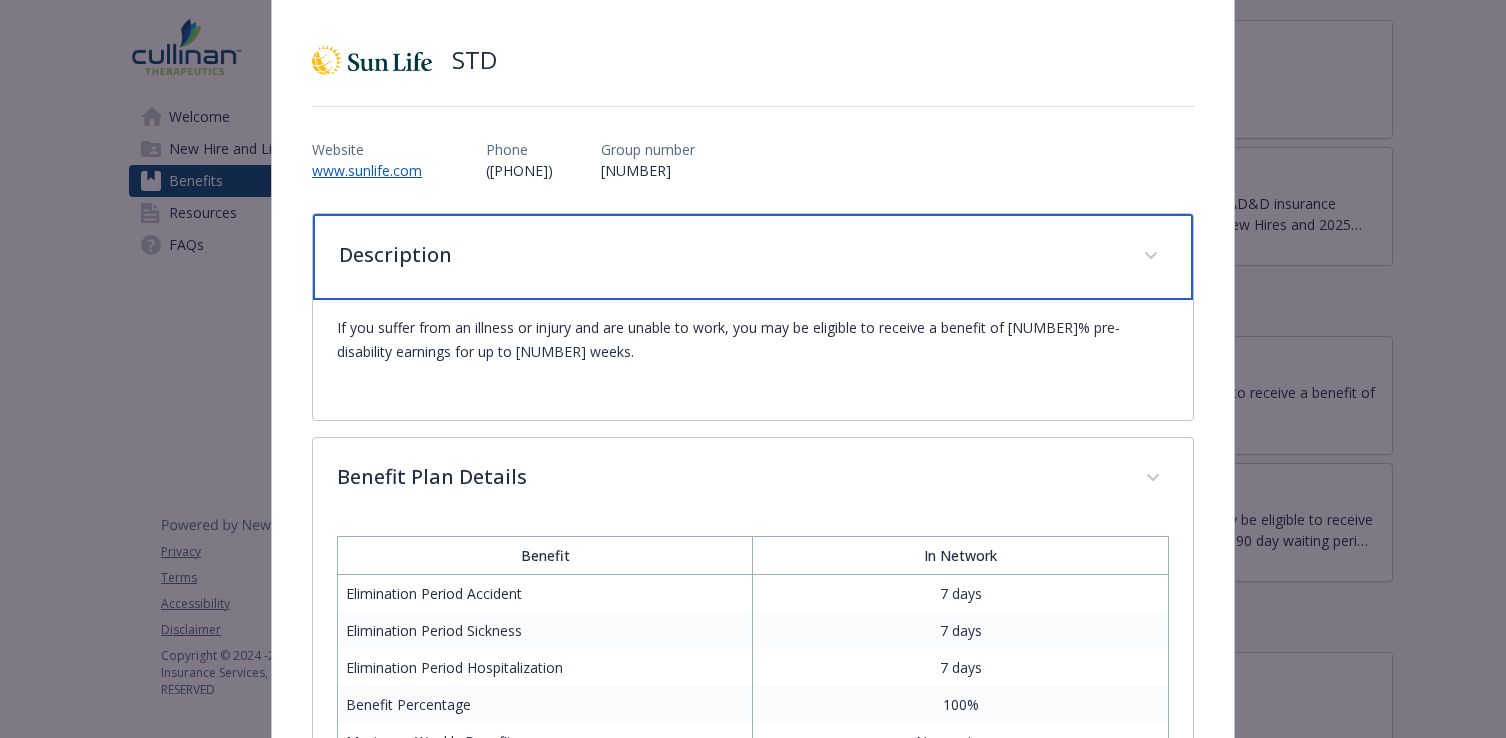 click 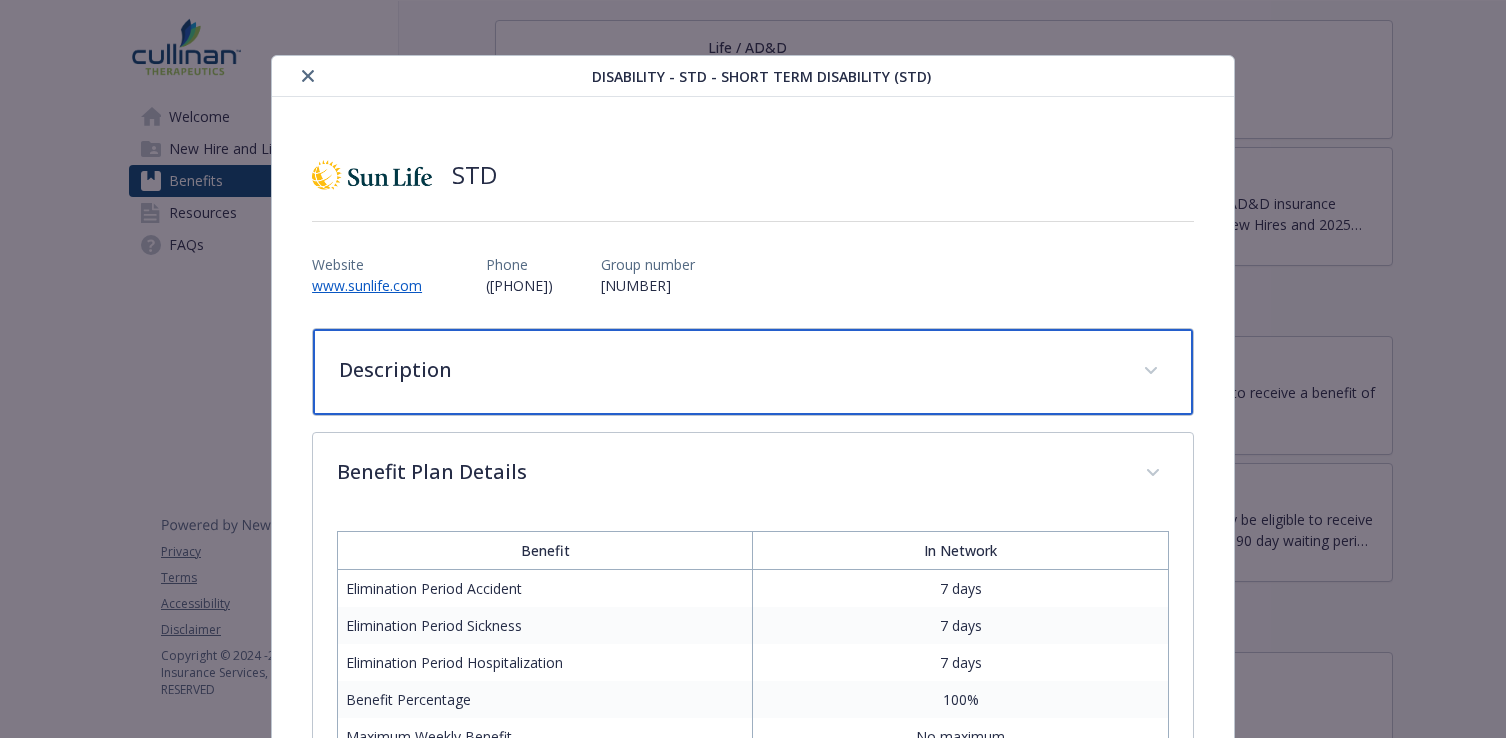 scroll, scrollTop: 6, scrollLeft: 0, axis: vertical 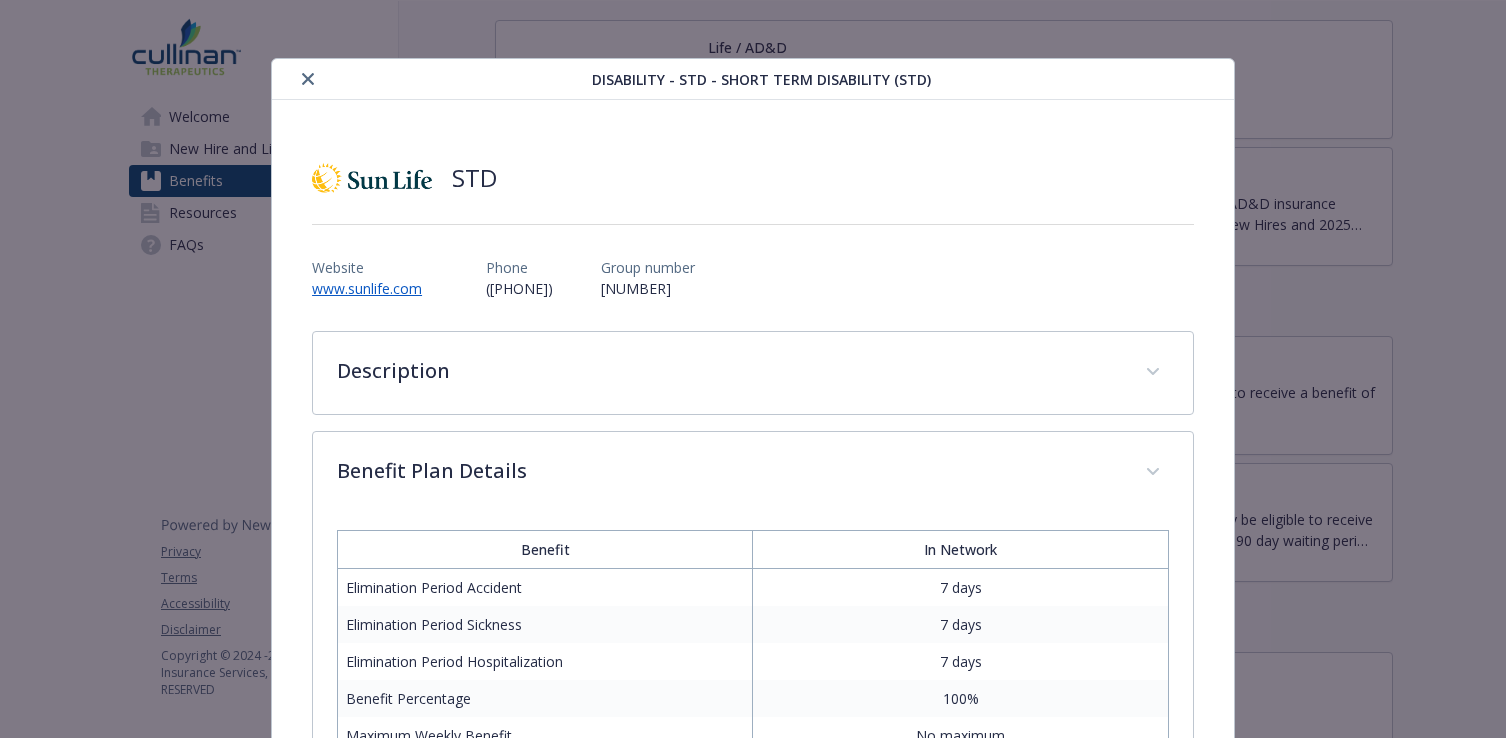 click at bounding box center [308, 79] 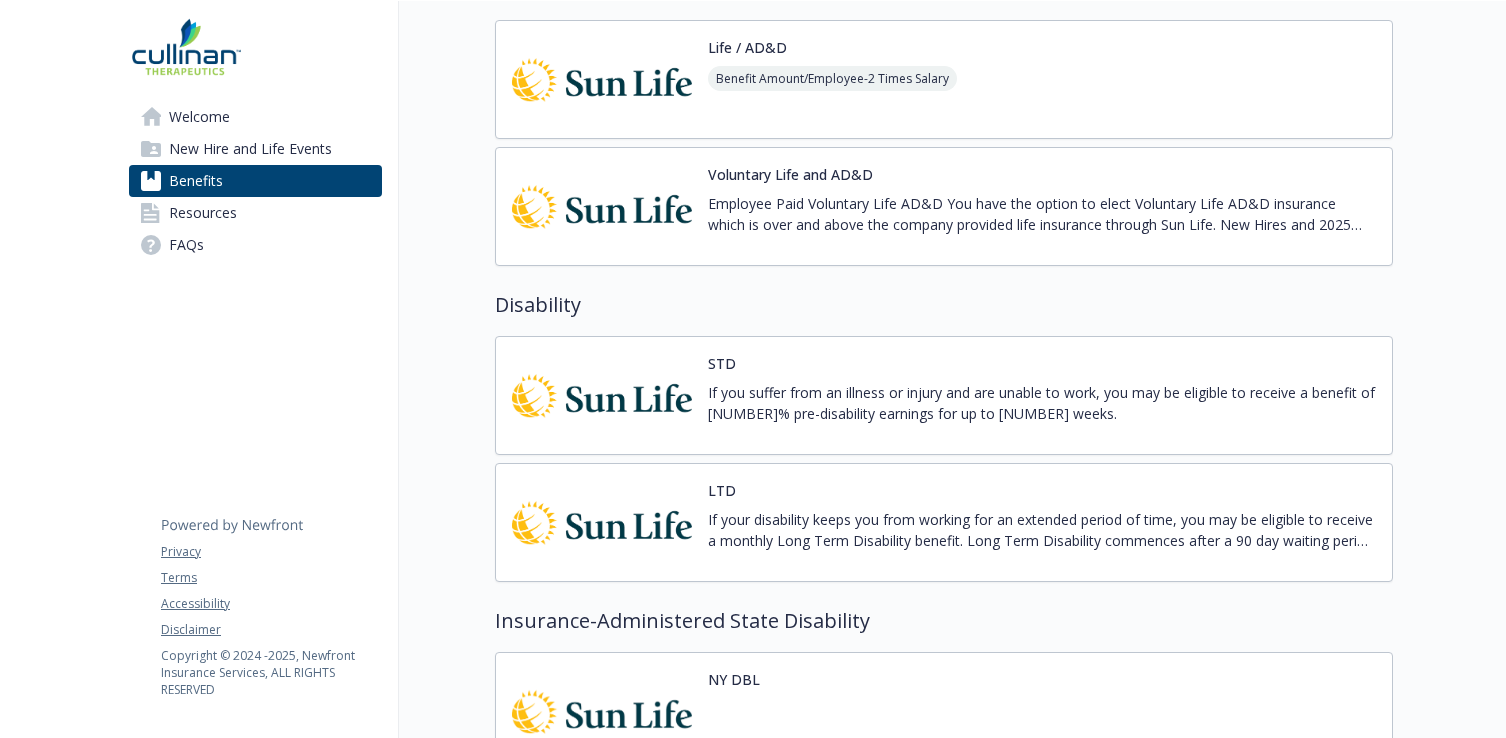 click on "If your disability keeps you from working for an extended period of time, you may be eligible to receive a monthly Long Term Disability benefit. Long Term Disability commences after a 90 day waiting period of disability; the benefit is equal to 60% of your monthly salary, up to a maximum benefit of $15,000 per month." at bounding box center [1042, 530] 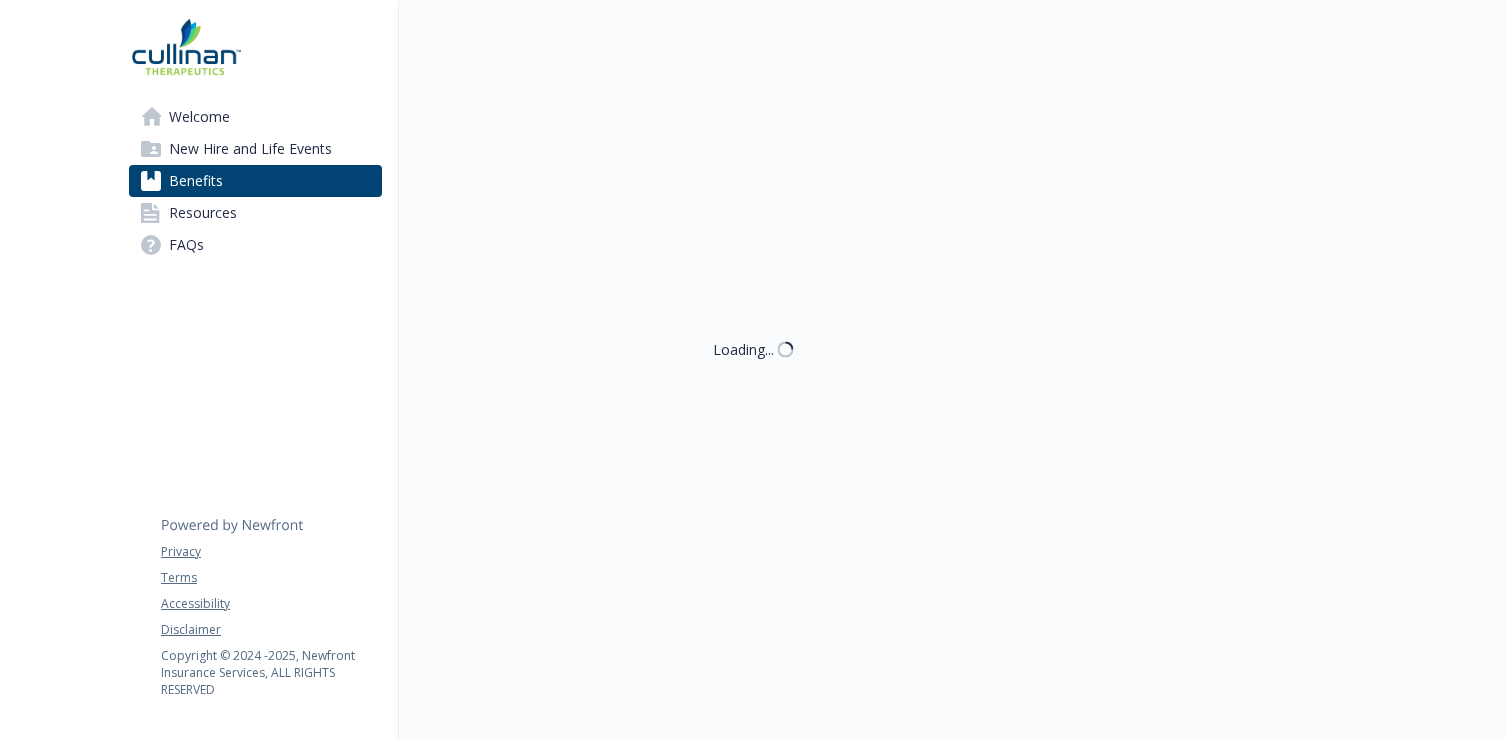 scroll, scrollTop: 896, scrollLeft: 0, axis: vertical 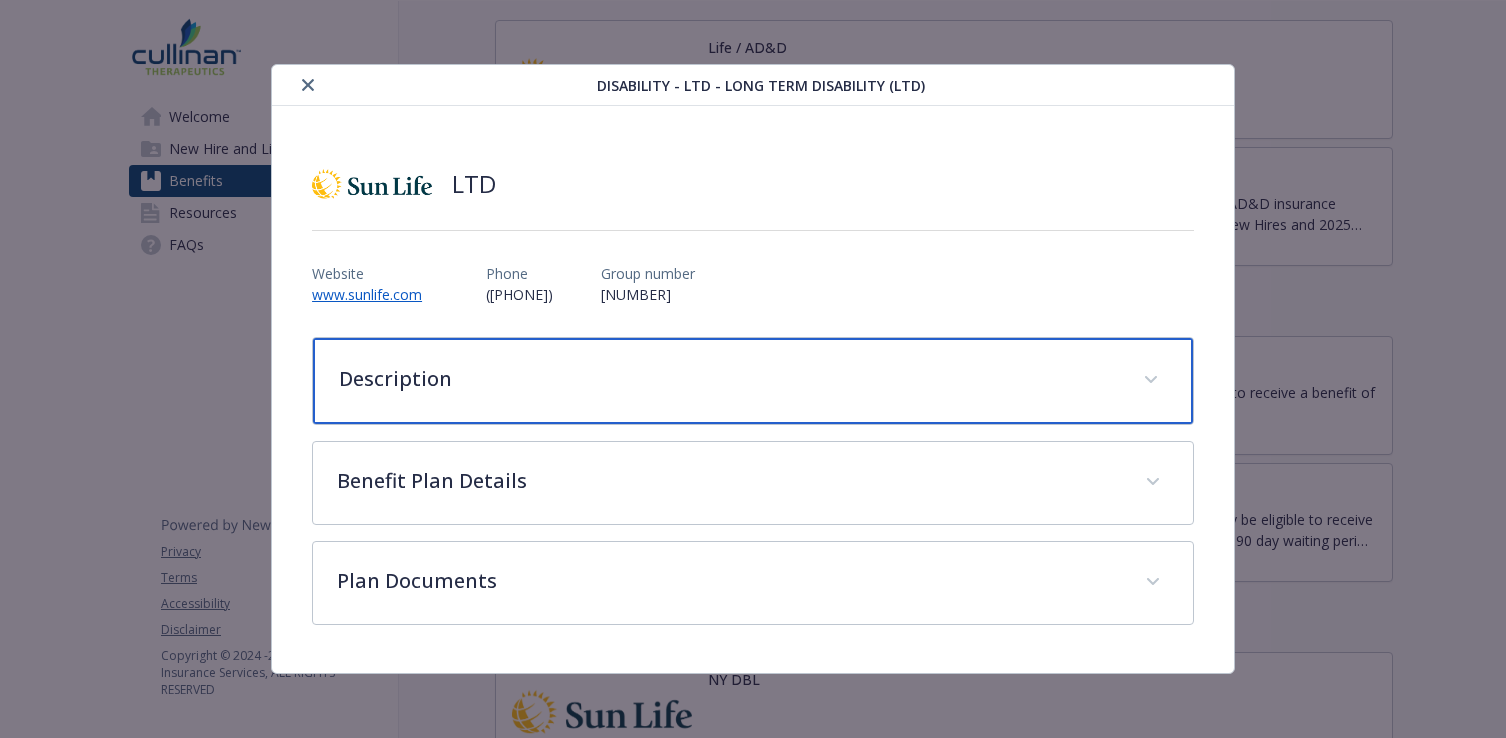 click 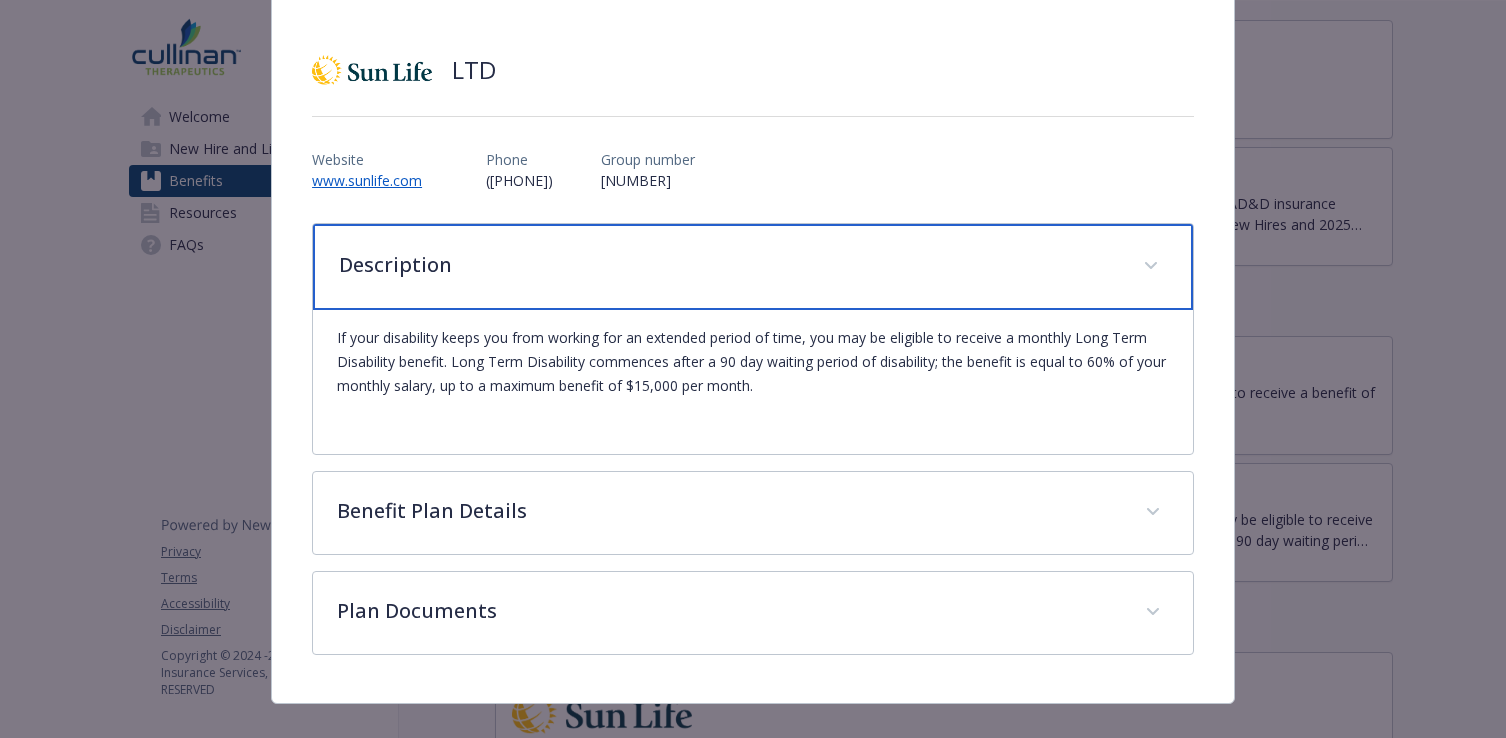 scroll, scrollTop: 125, scrollLeft: 0, axis: vertical 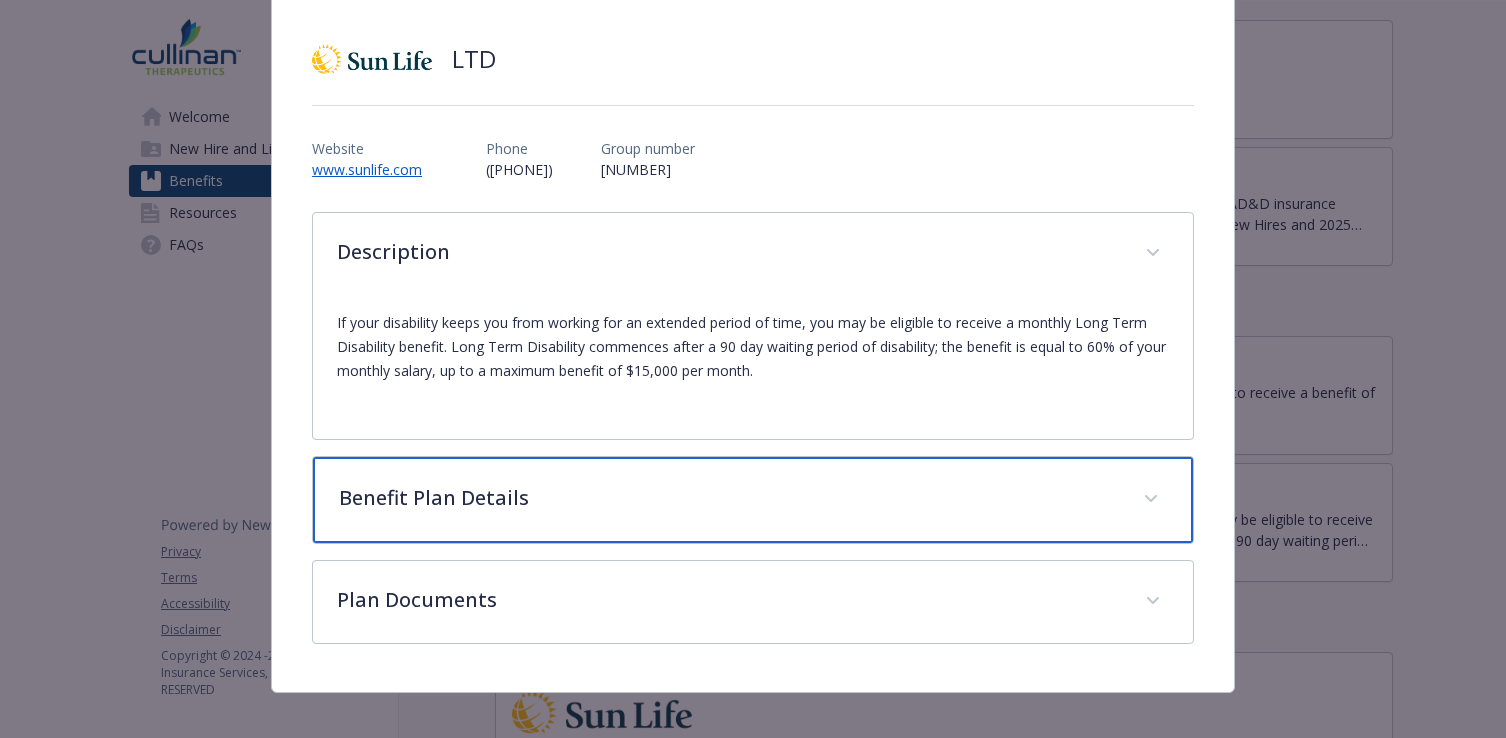 click on "Benefit Plan Details" at bounding box center (729, 498) 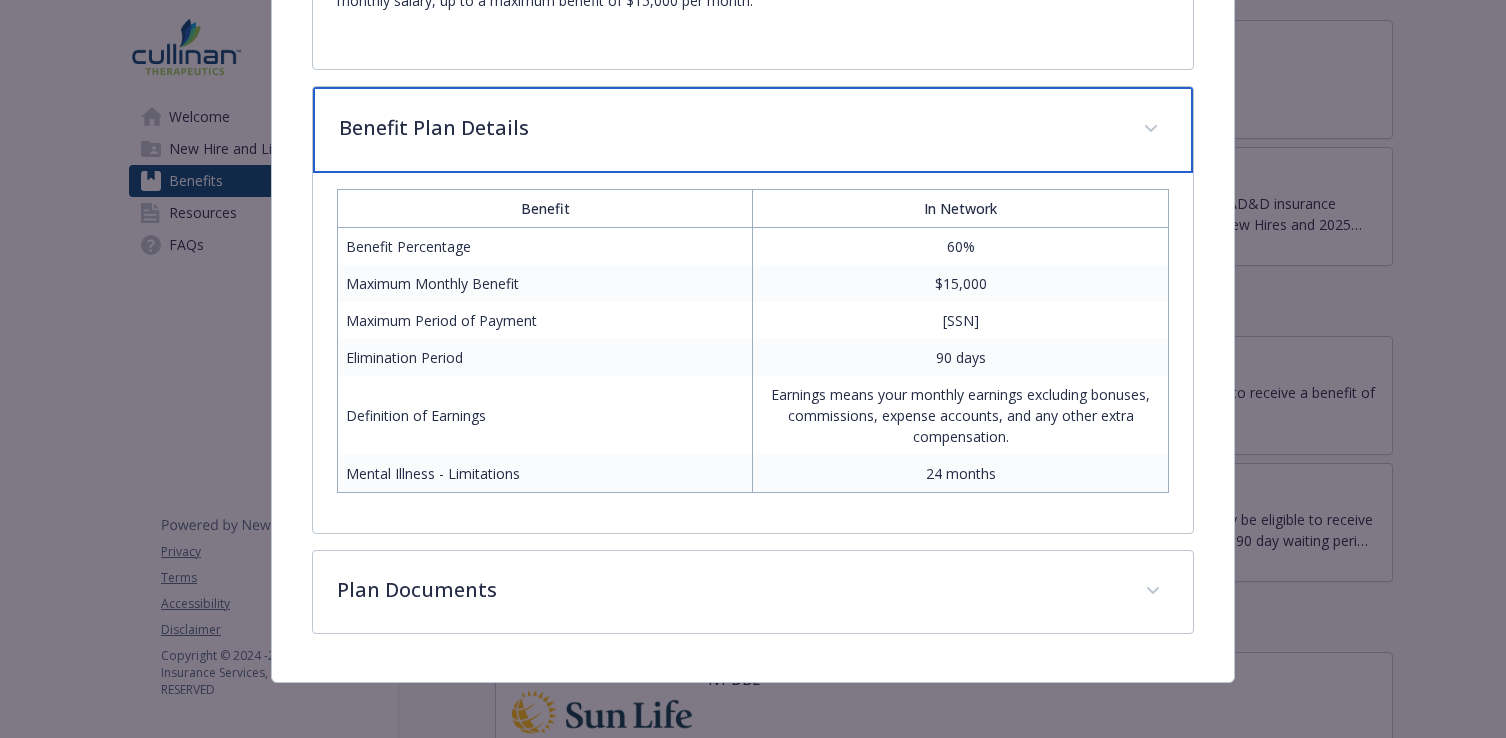 scroll, scrollTop: 501, scrollLeft: 0, axis: vertical 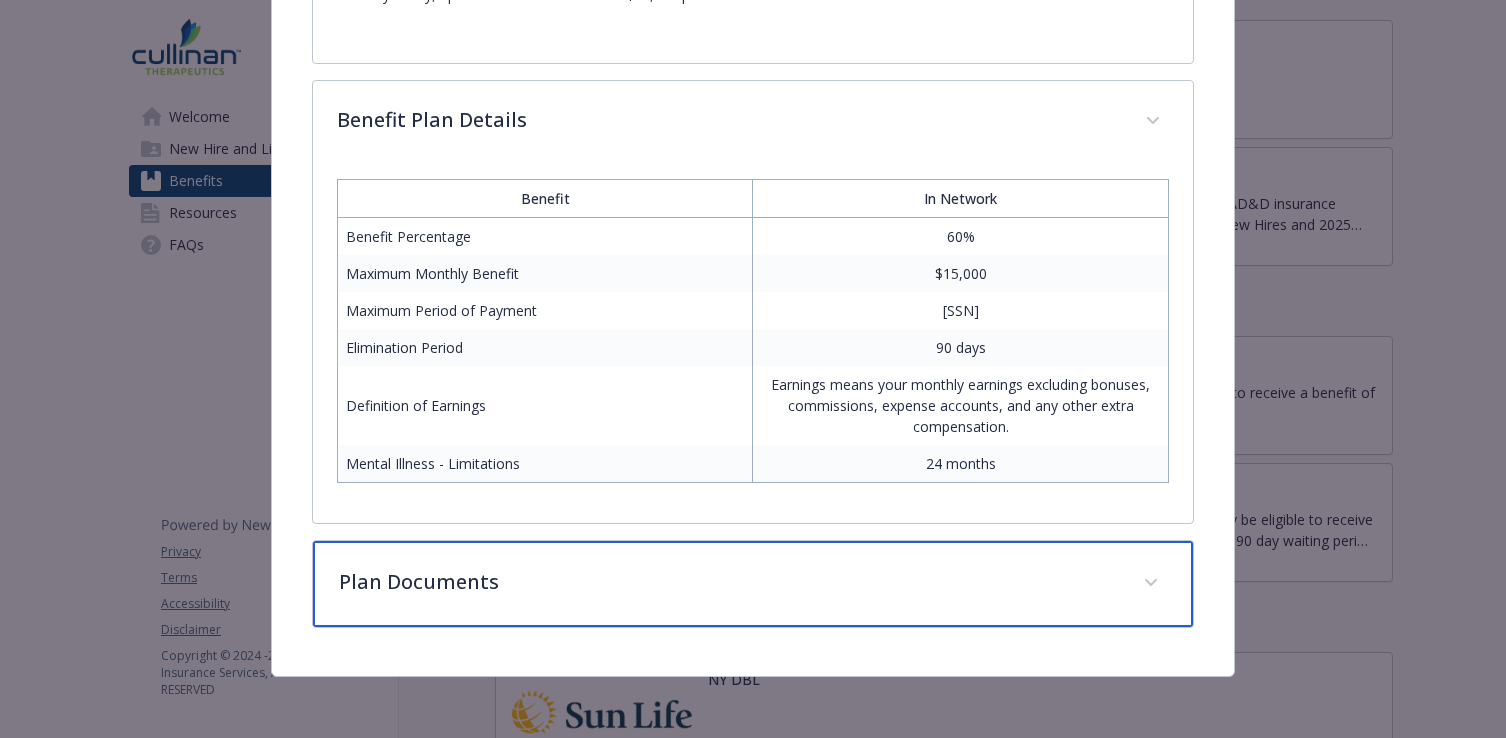 click at bounding box center [1151, 583] 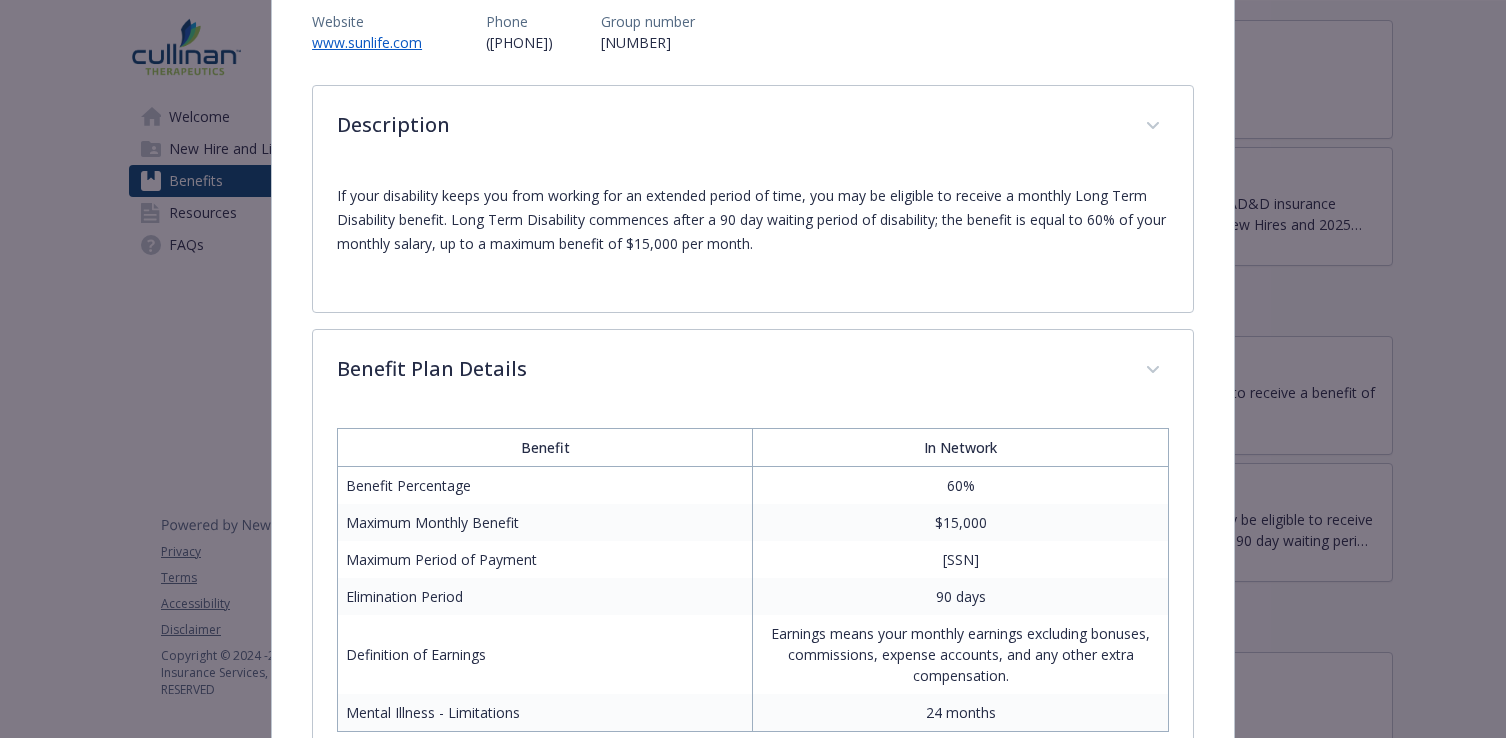 scroll, scrollTop: 0, scrollLeft: 0, axis: both 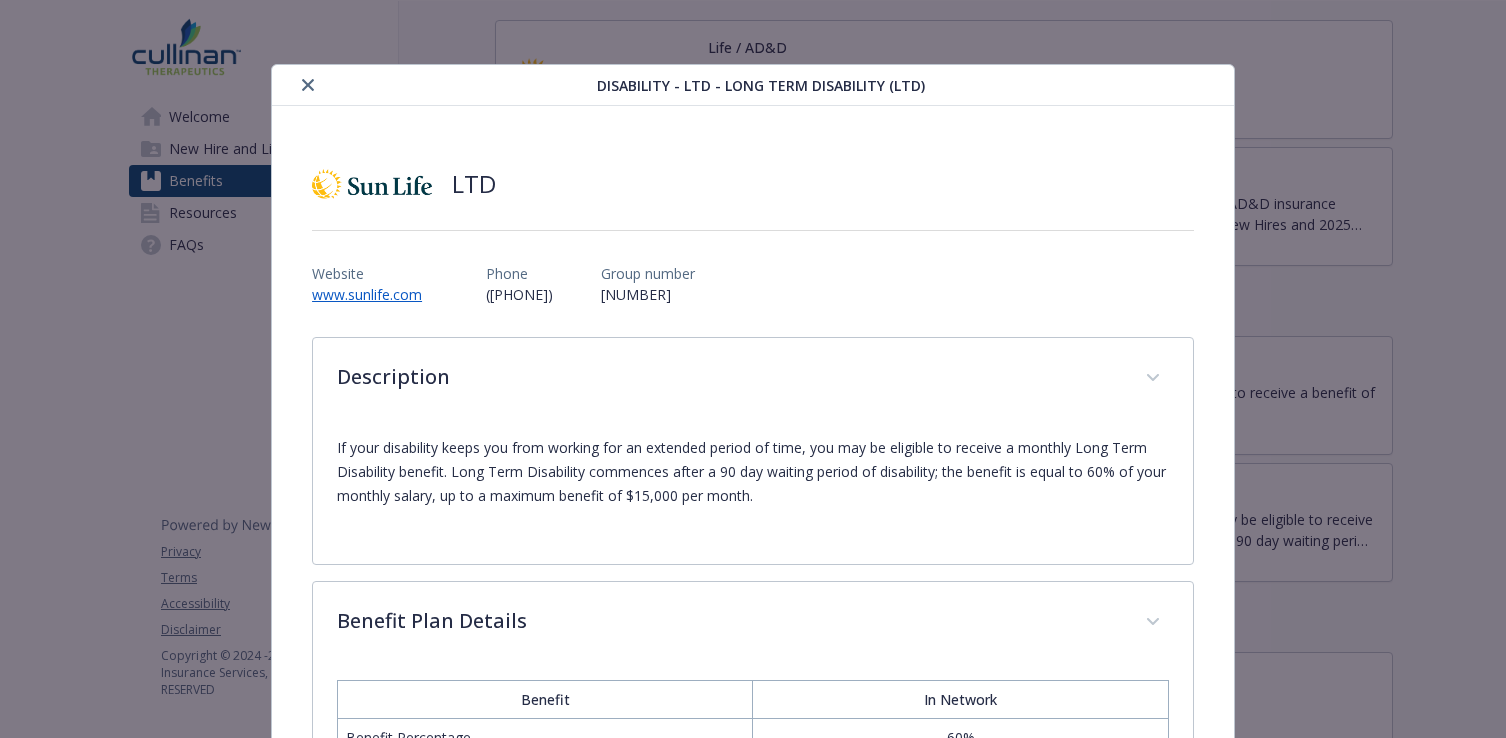 drag, startPoint x: 309, startPoint y: 84, endPoint x: 340, endPoint y: 119, distance: 46.75468 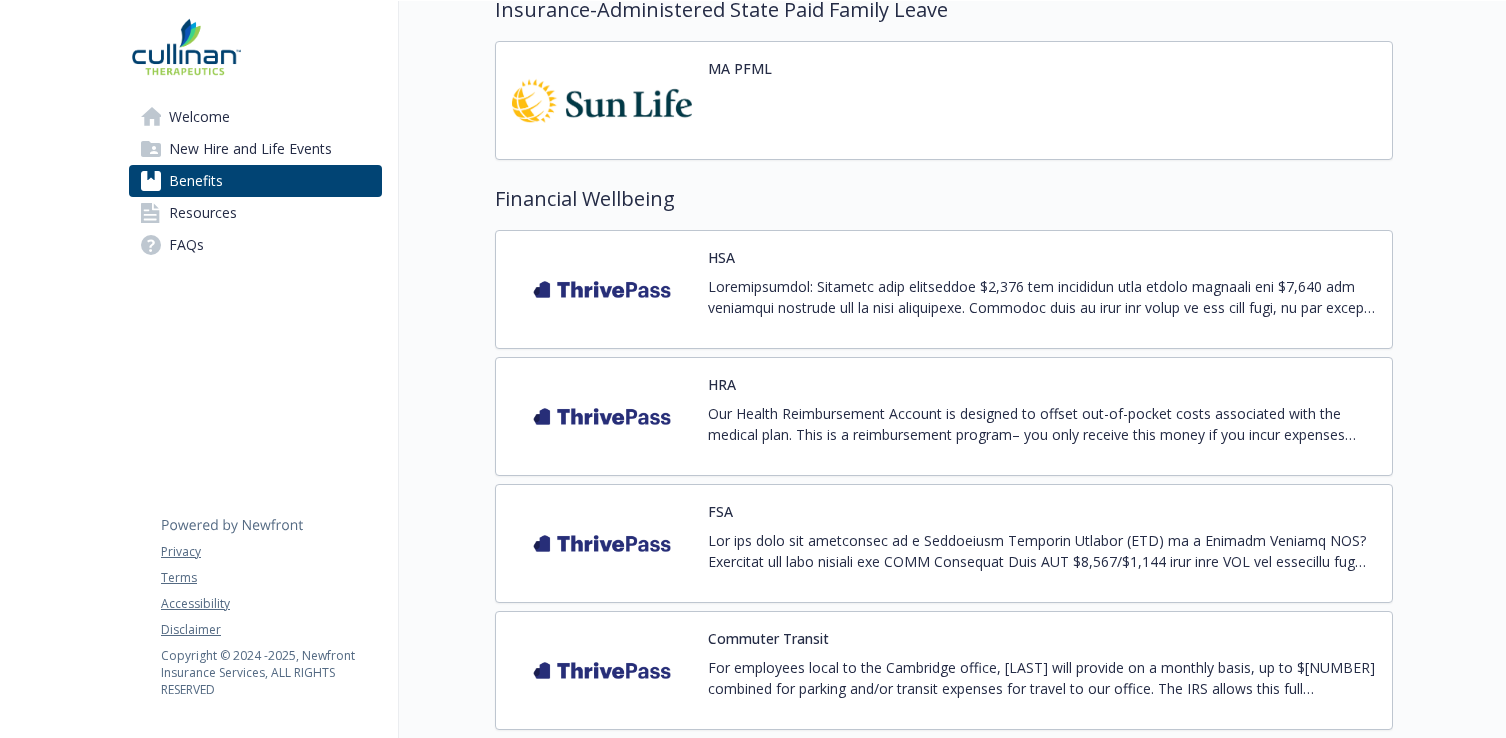 scroll, scrollTop: 1697, scrollLeft: 0, axis: vertical 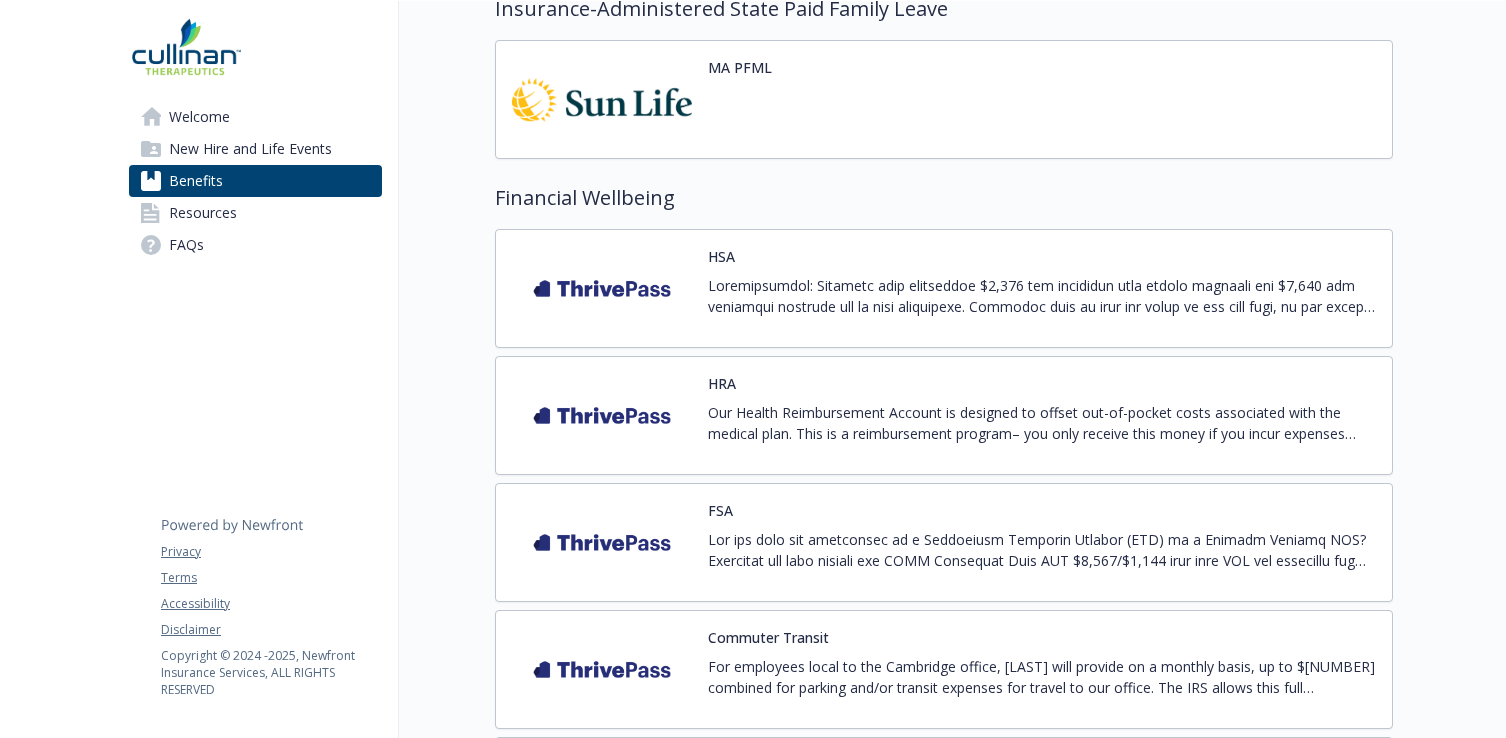 click at bounding box center (1042, 303) 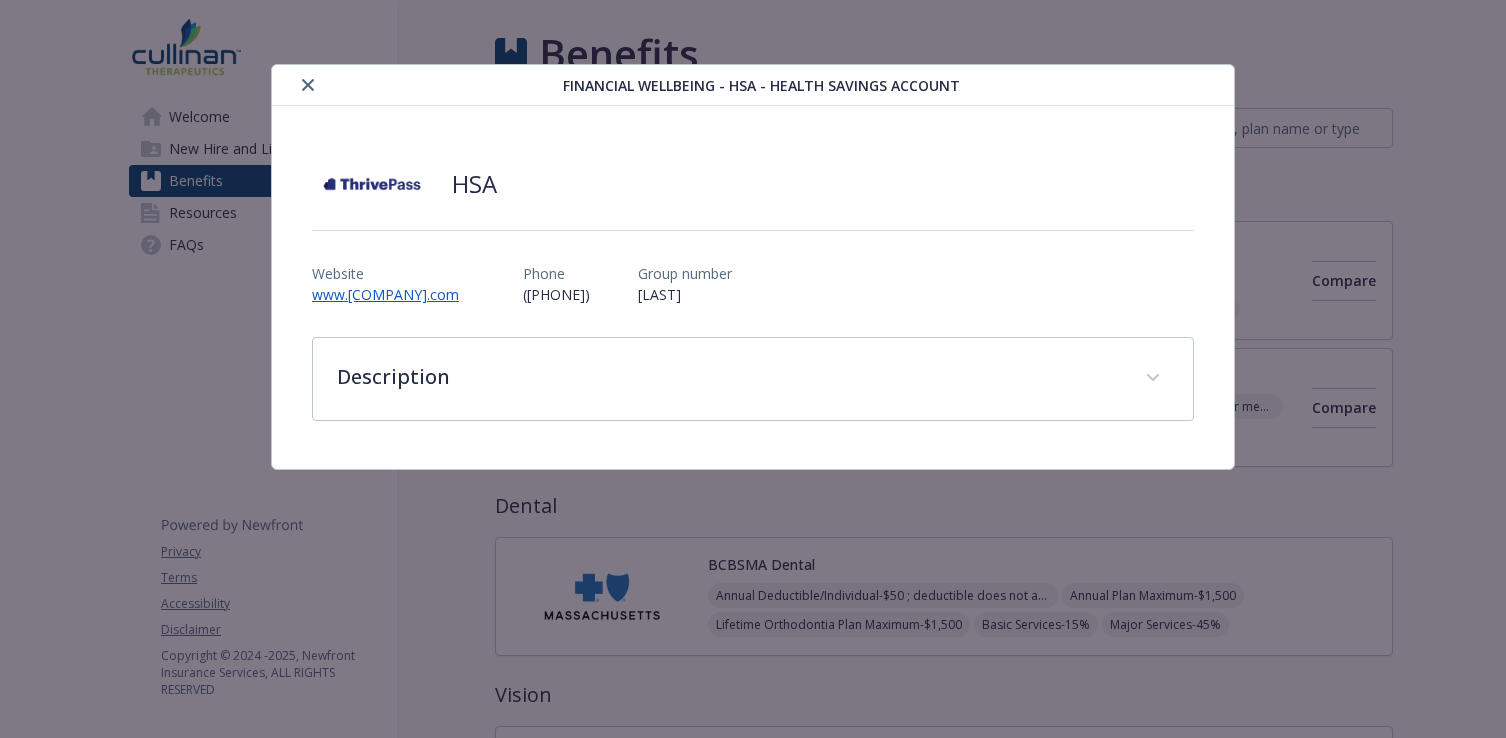 scroll, scrollTop: 1697, scrollLeft: 0, axis: vertical 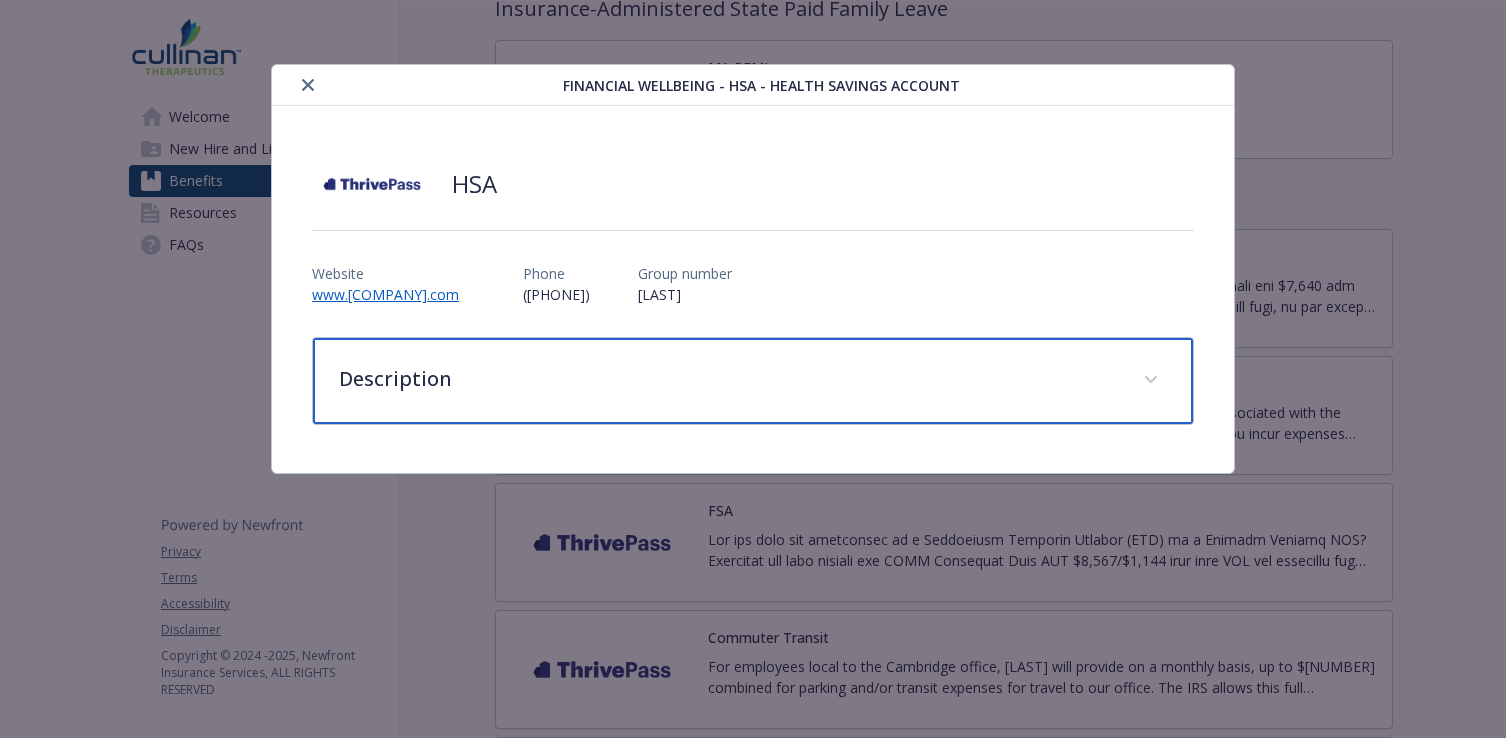 click 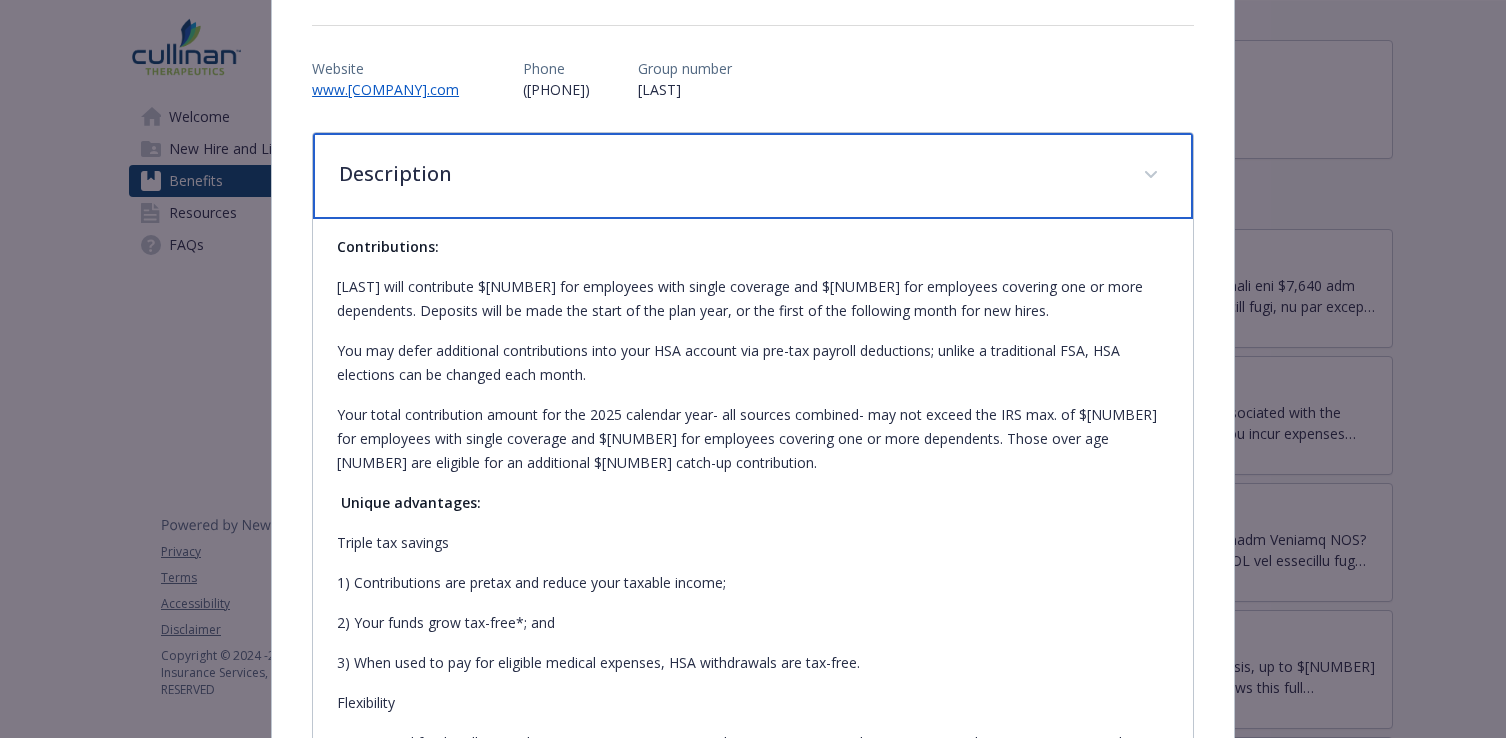 scroll, scrollTop: 0, scrollLeft: 0, axis: both 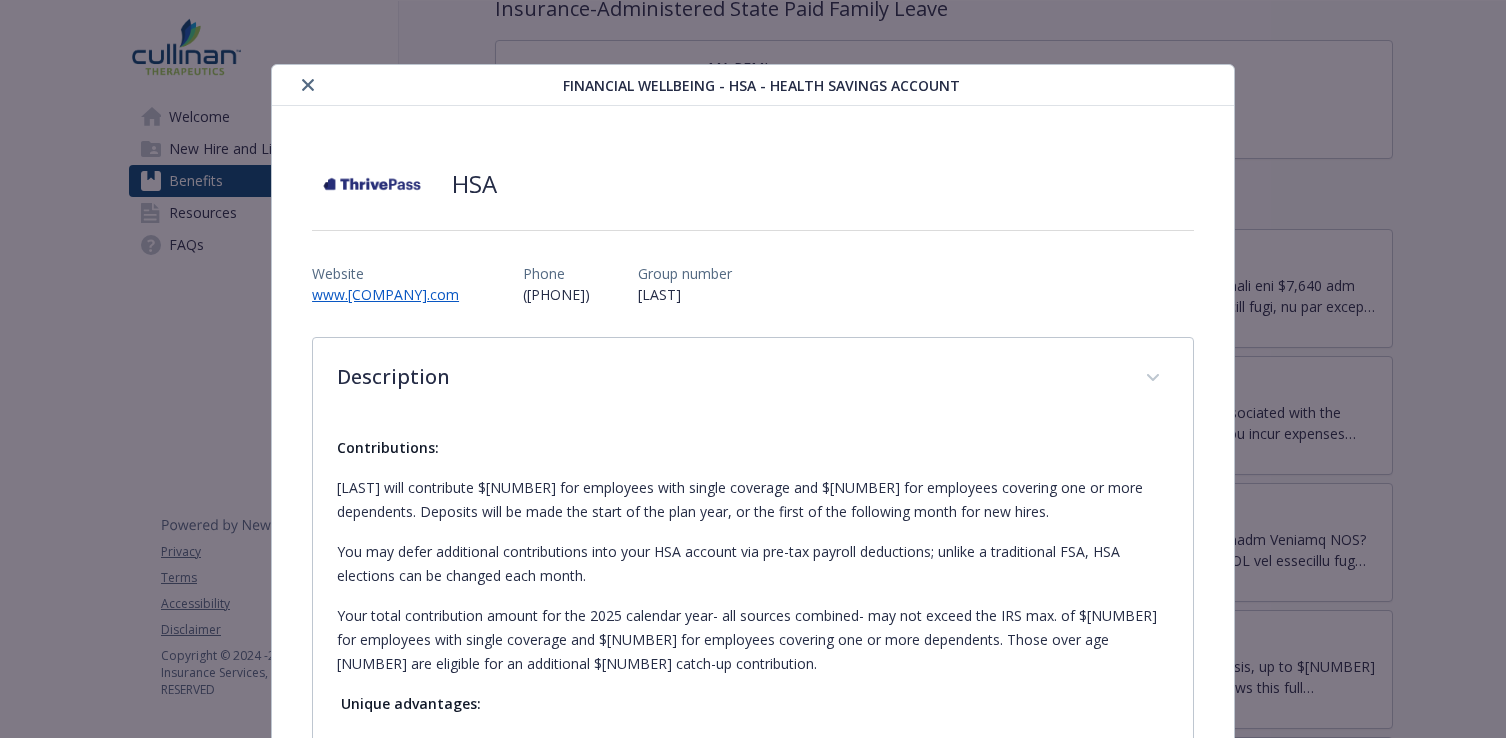 click 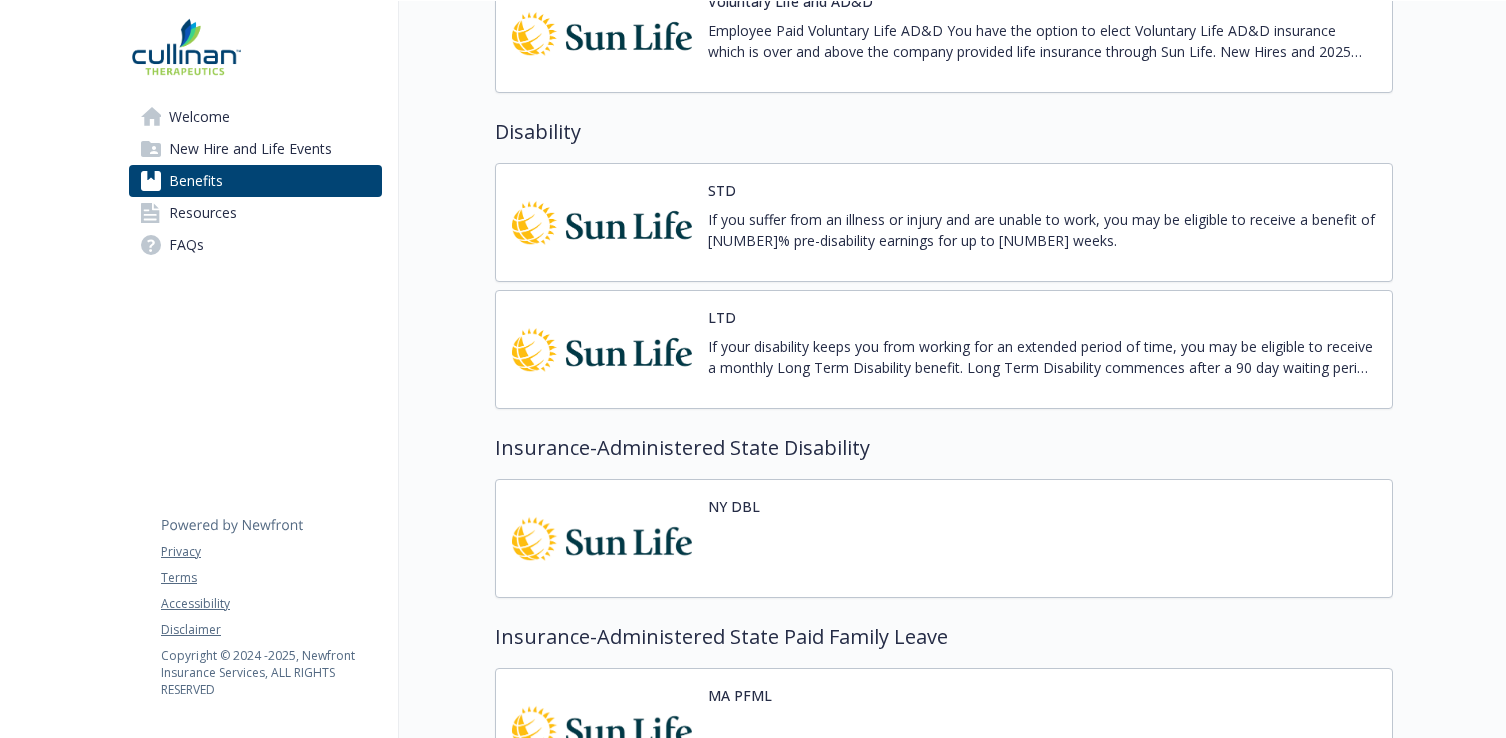 scroll, scrollTop: 1071, scrollLeft: 0, axis: vertical 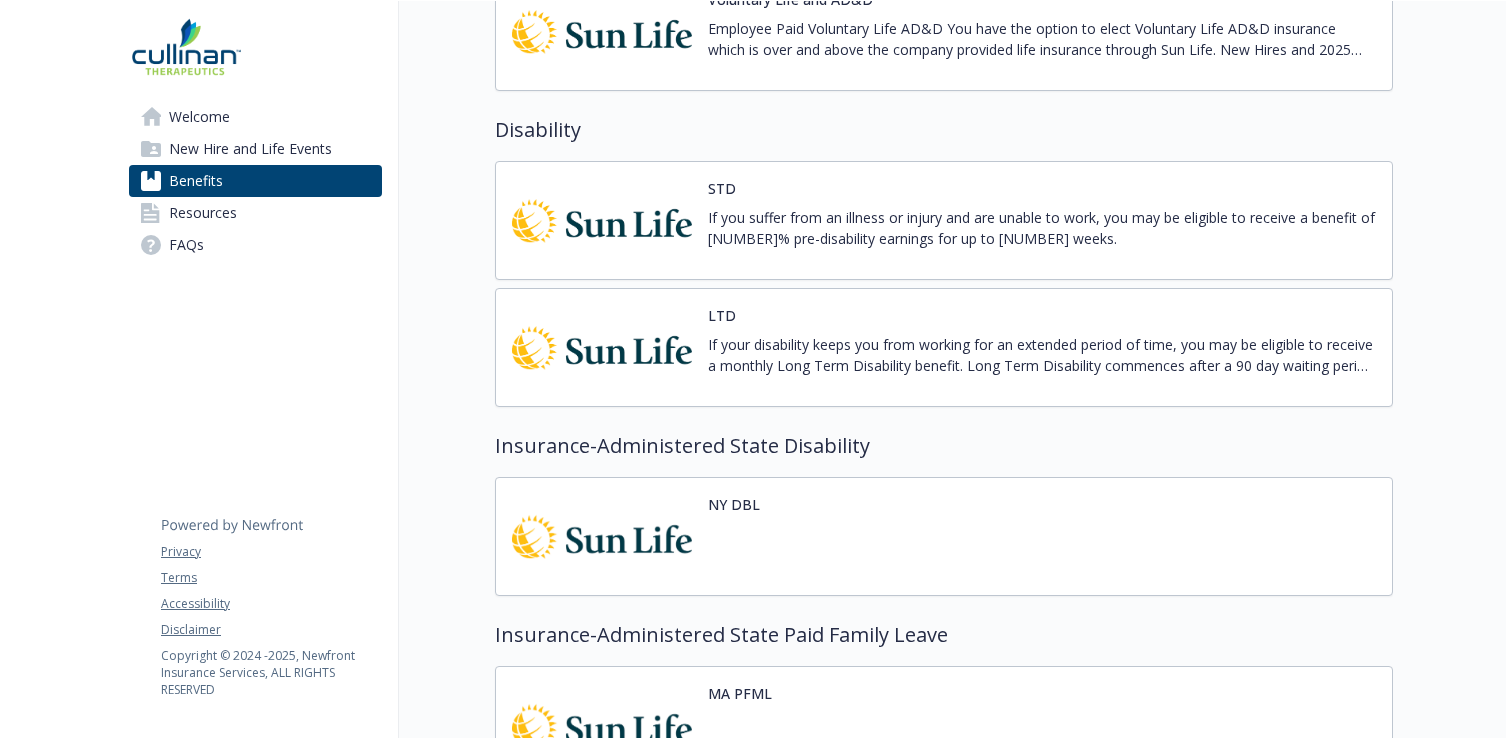 click on "If your disability keeps you from working for an extended period of time, you may be eligible to receive a monthly Long Term Disability benefit. Long Term Disability commences after a 90 day waiting period of disability; the benefit is equal to 60% of your monthly salary, up to a maximum benefit of $15,000 per month." at bounding box center [1042, 355] 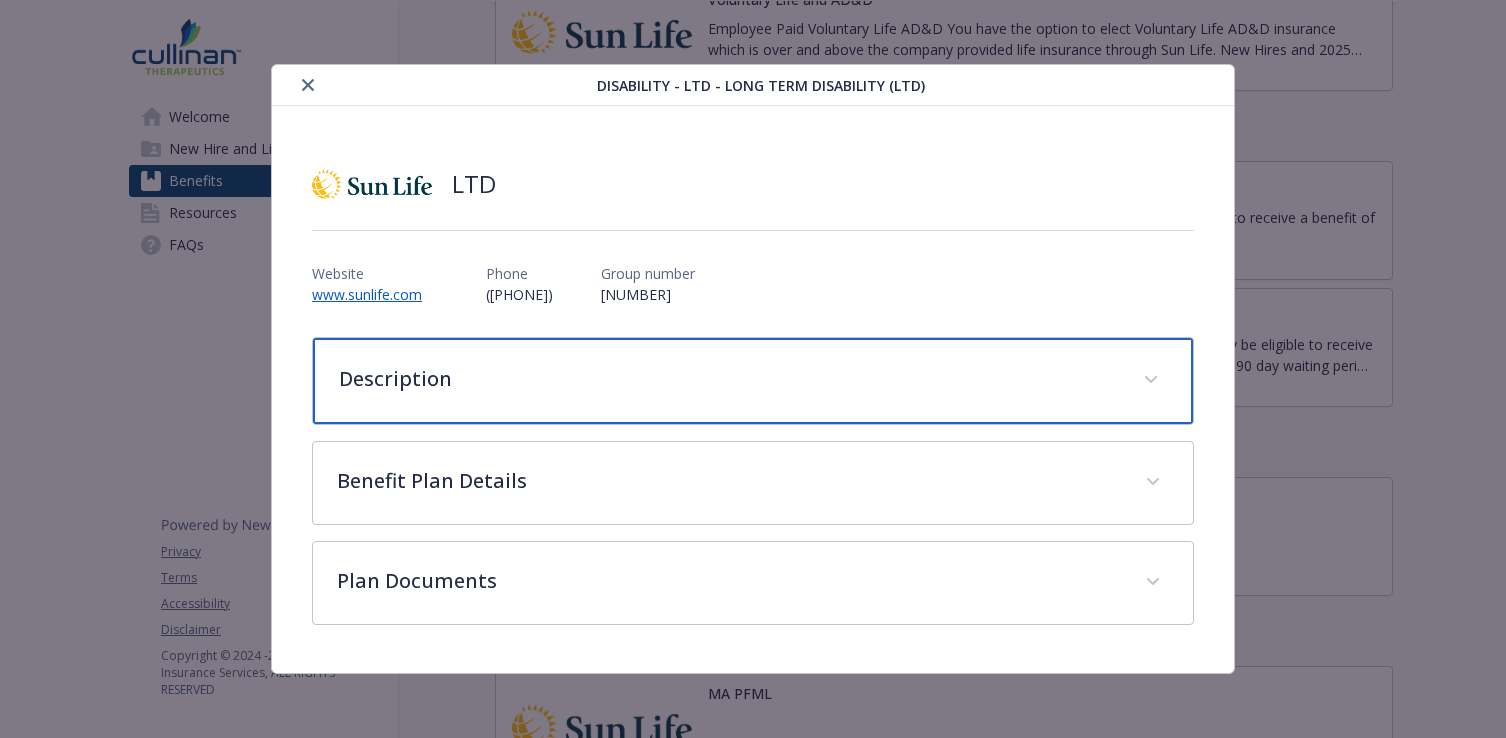 click at bounding box center (1151, 380) 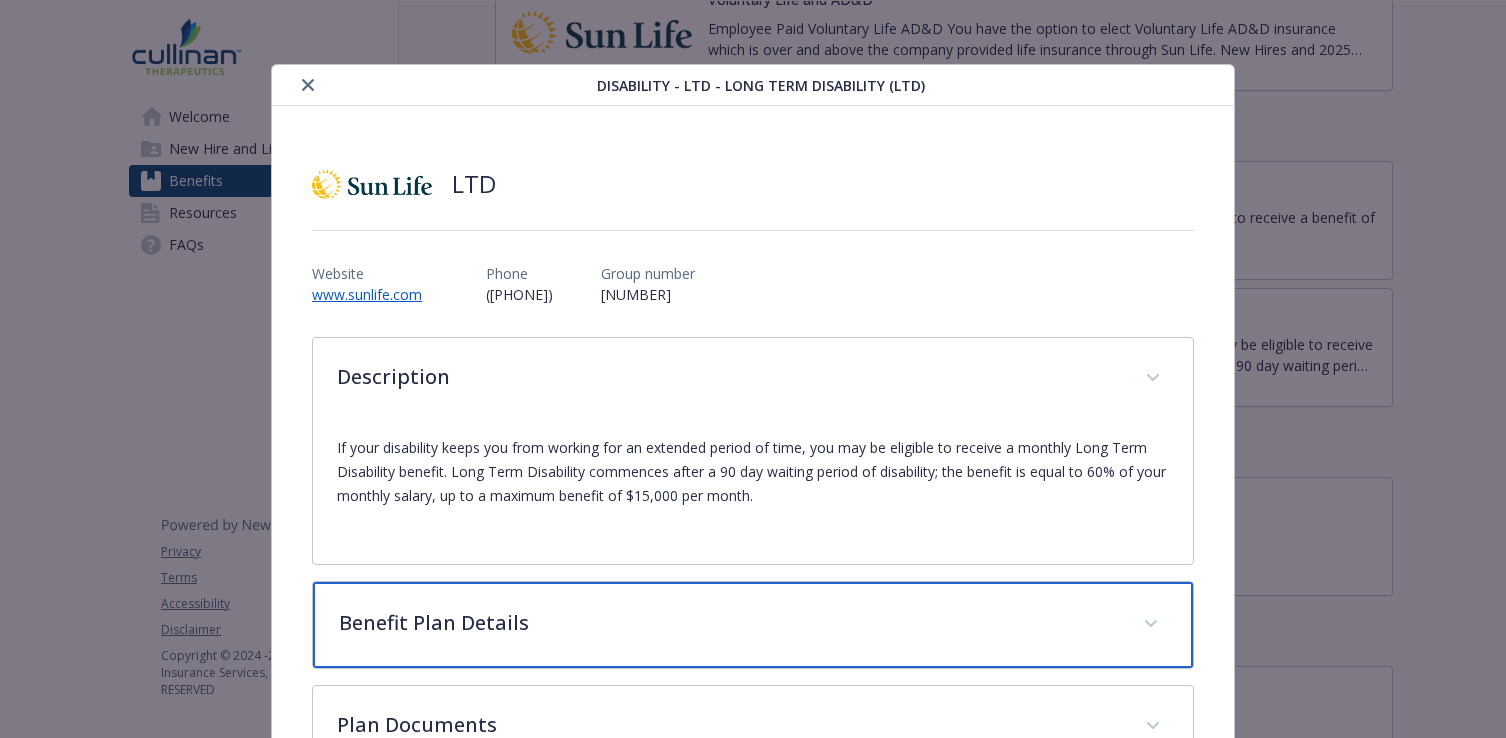 click at bounding box center [1151, 624] 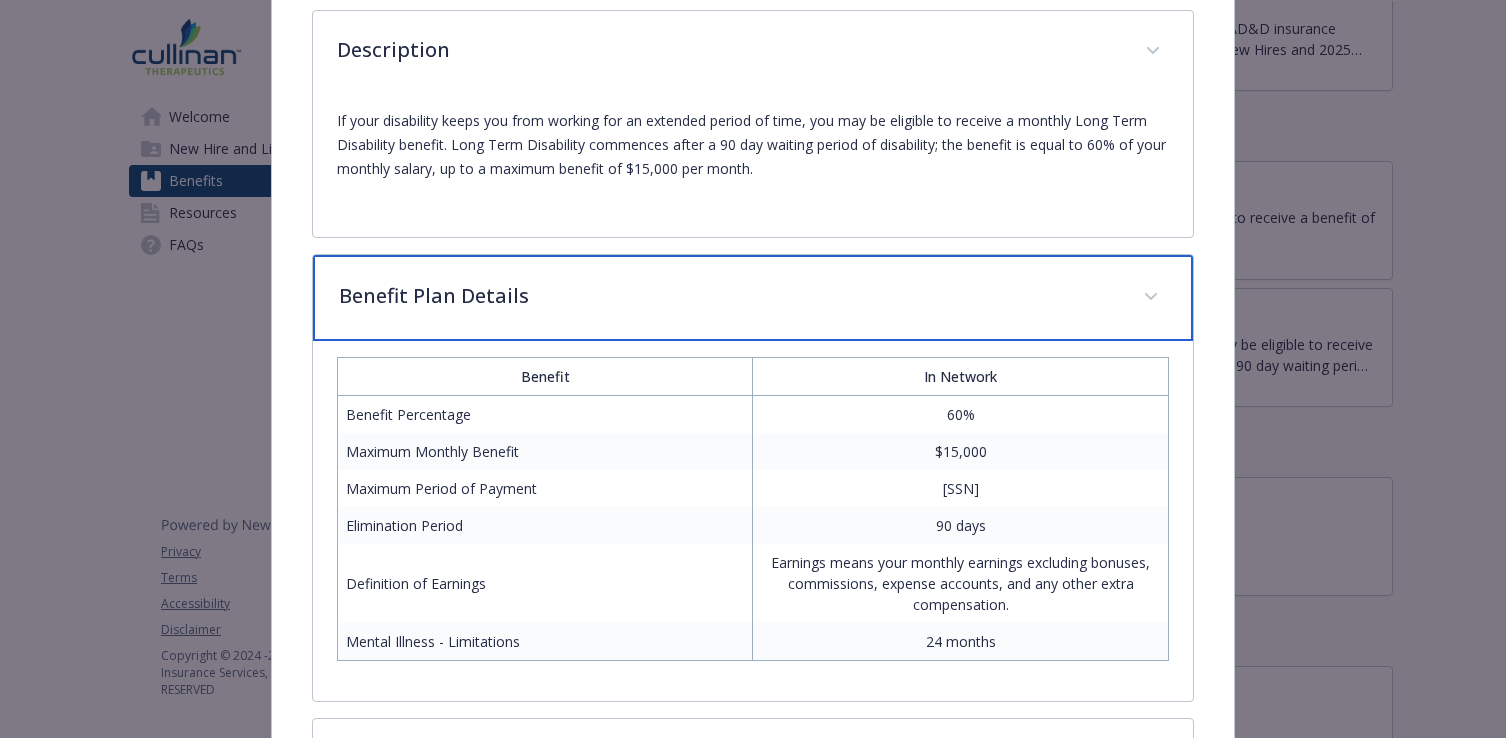 scroll, scrollTop: 349, scrollLeft: 0, axis: vertical 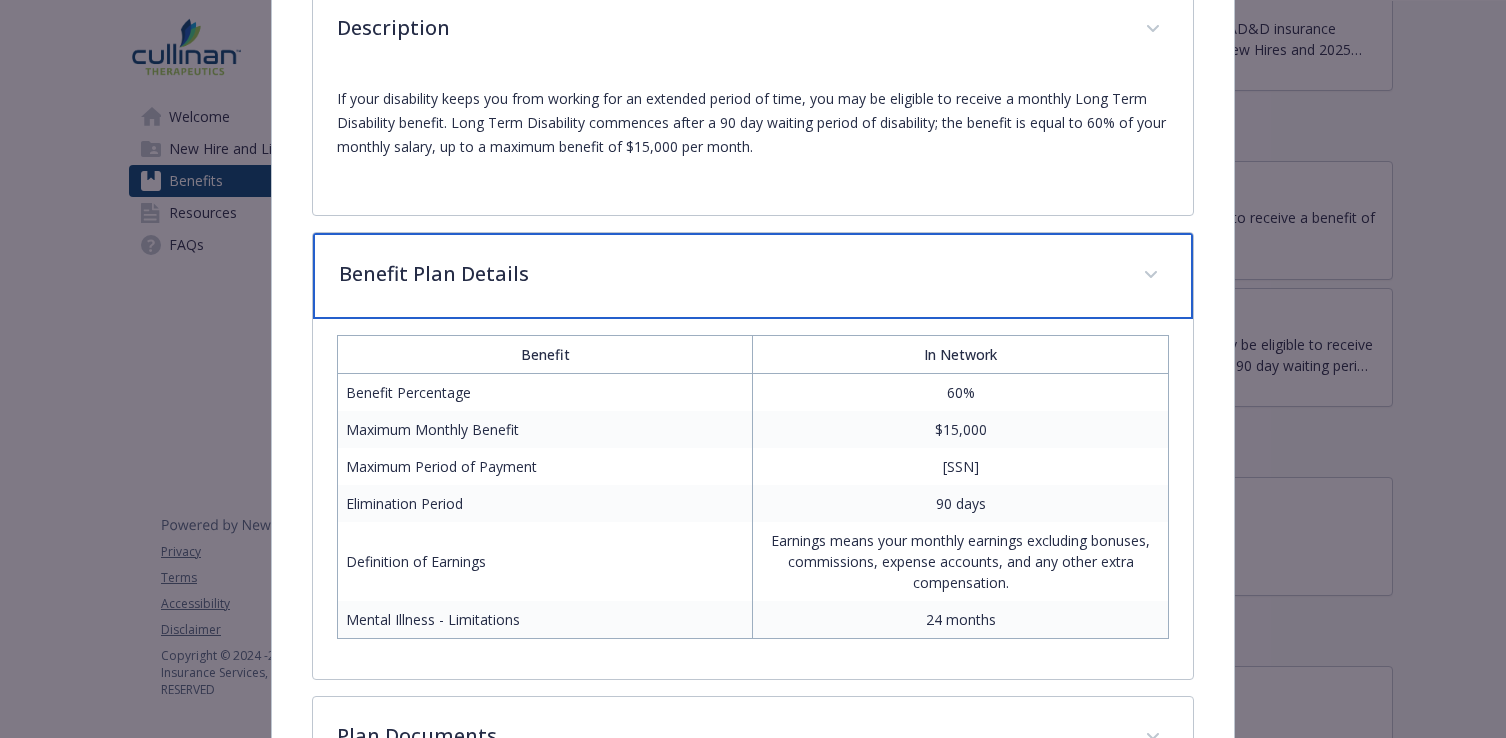 click at bounding box center [1151, 275] 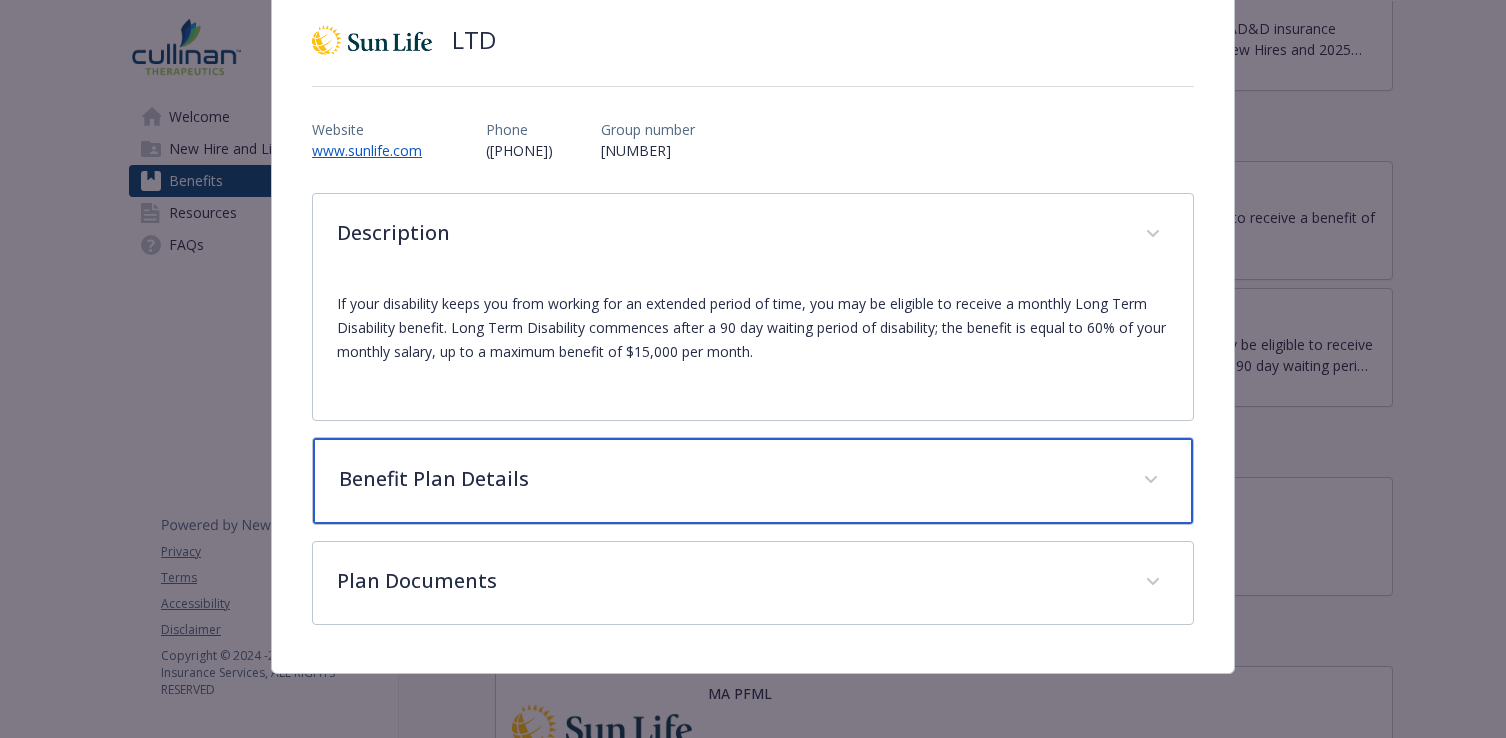 scroll, scrollTop: 0, scrollLeft: 0, axis: both 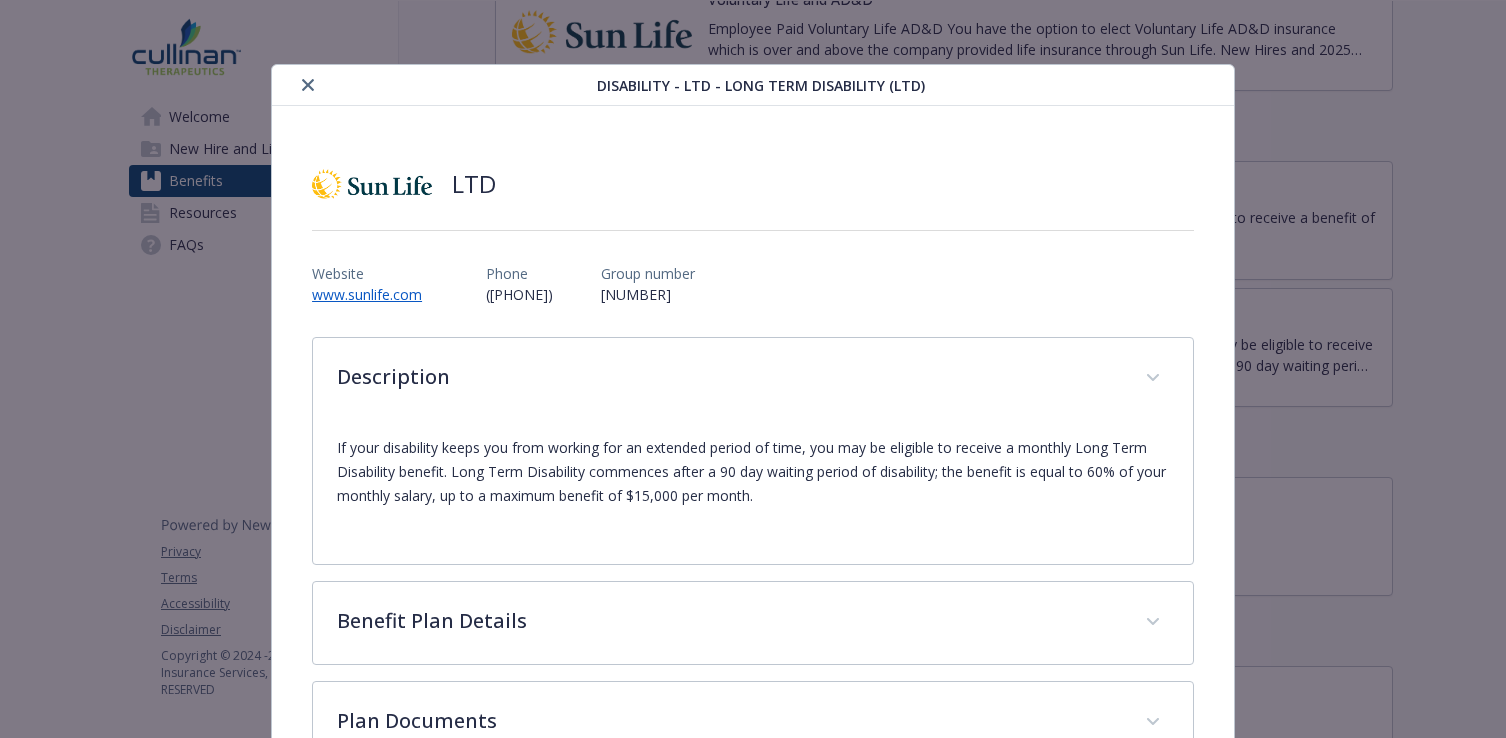 click 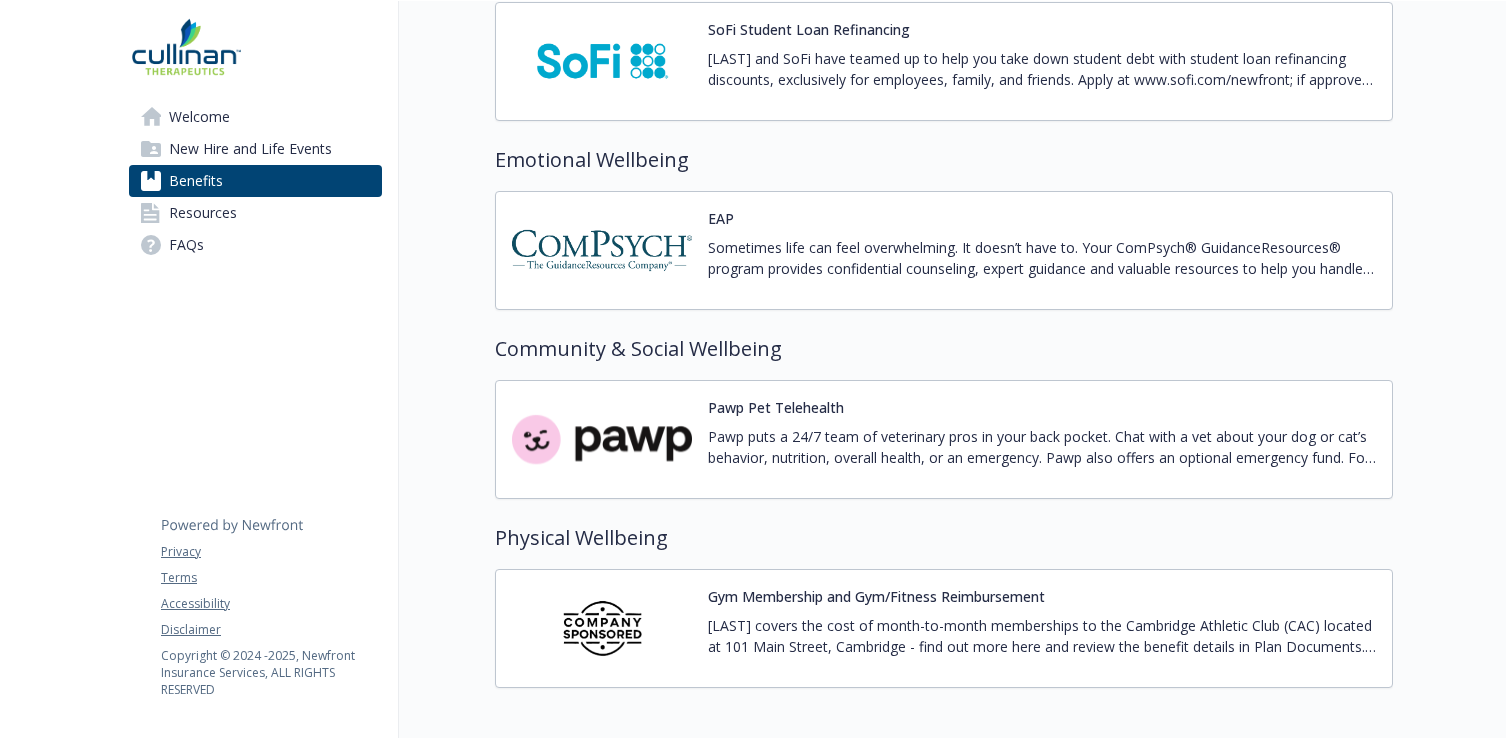 scroll, scrollTop: 2780, scrollLeft: 0, axis: vertical 